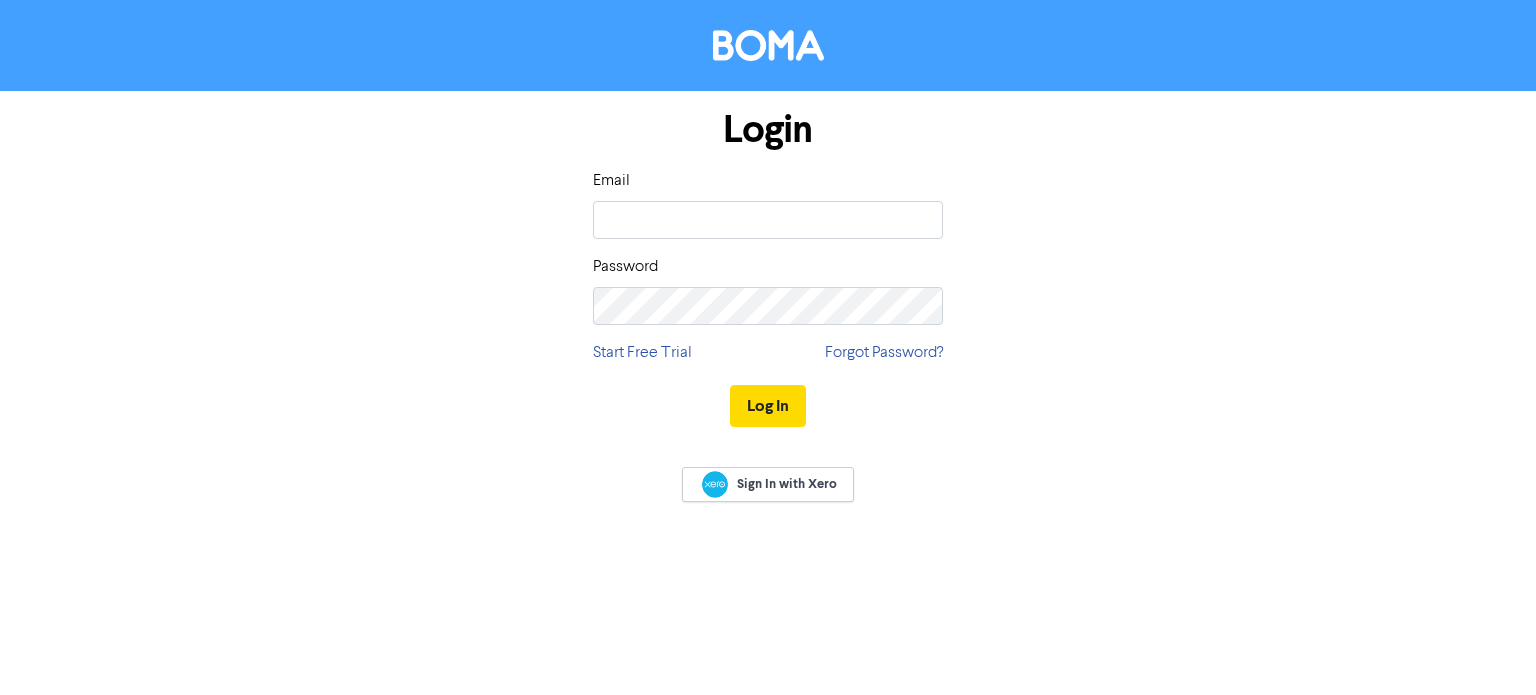 scroll, scrollTop: 0, scrollLeft: 0, axis: both 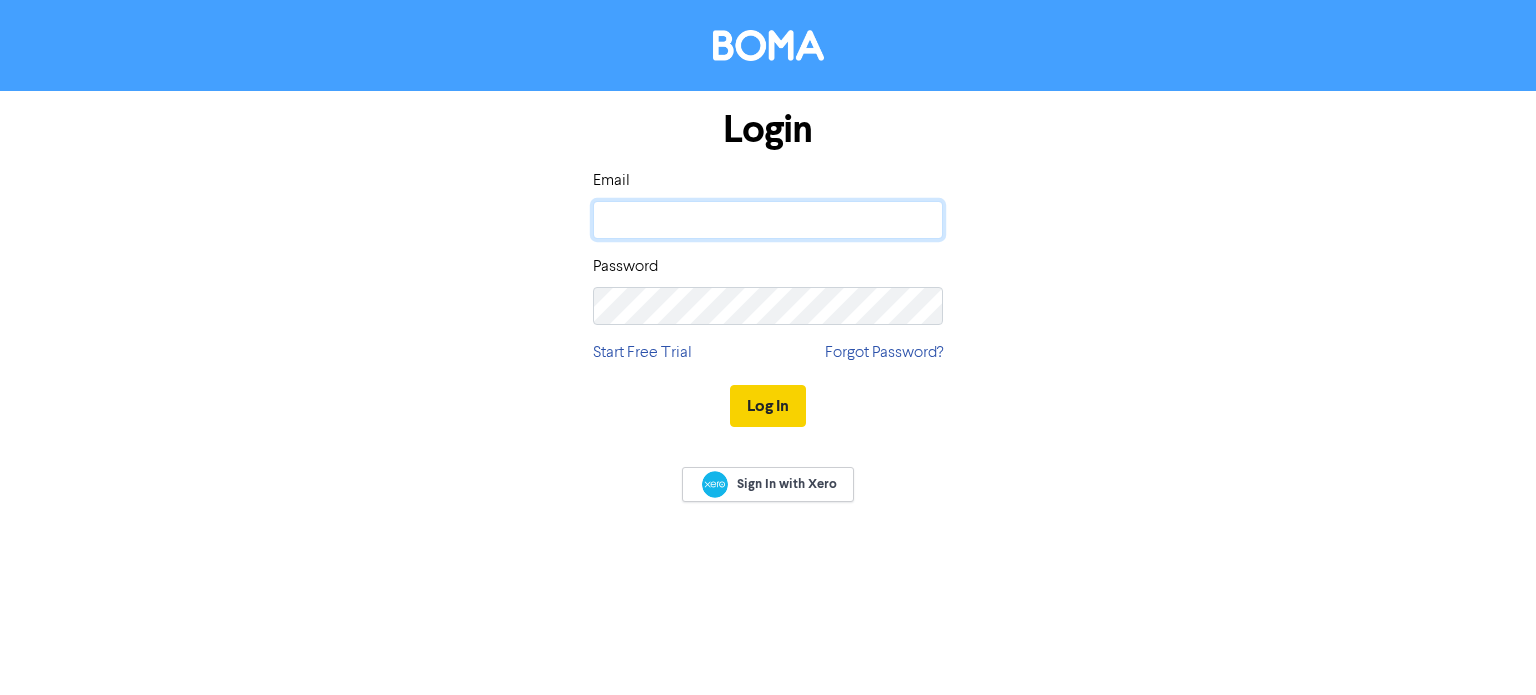 type on "[EMAIL_ADDRESS][DOMAIN_NAME]" 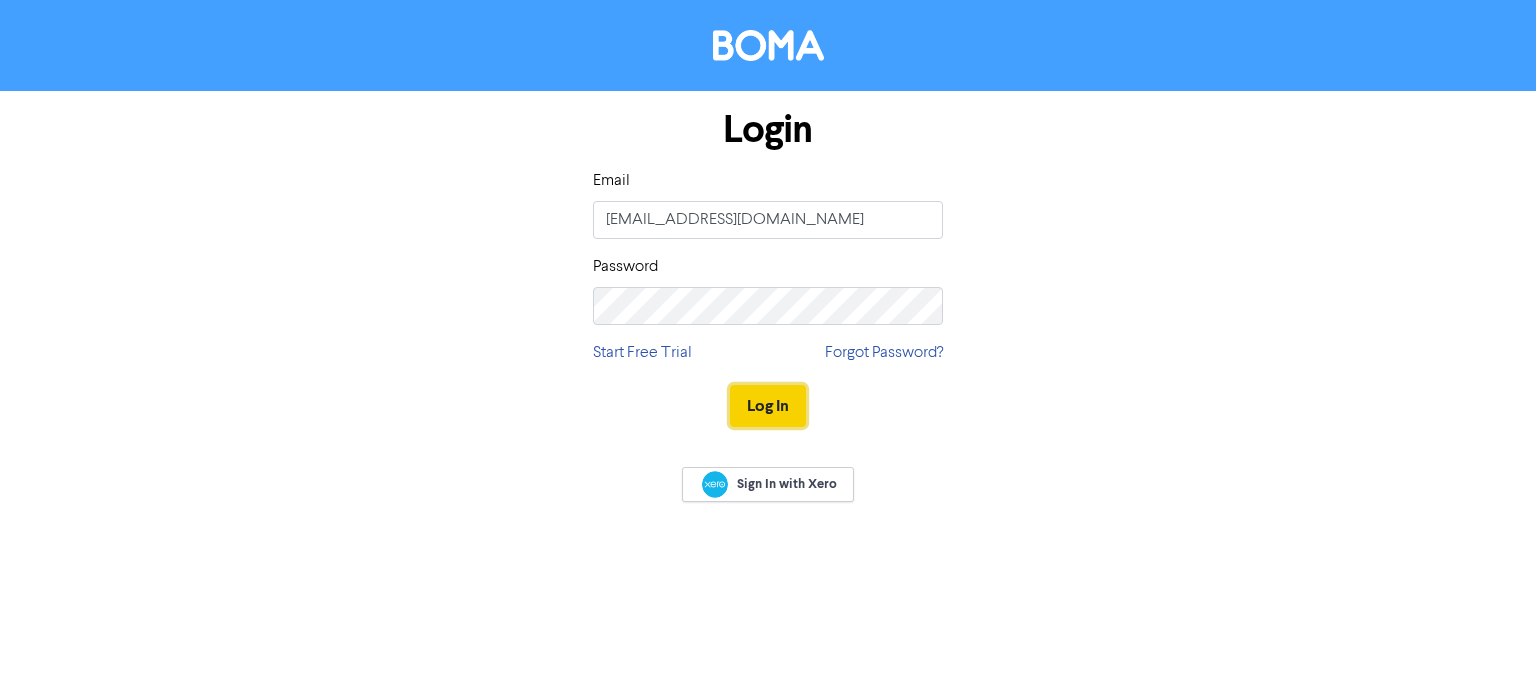 click on "Log In" at bounding box center (768, 406) 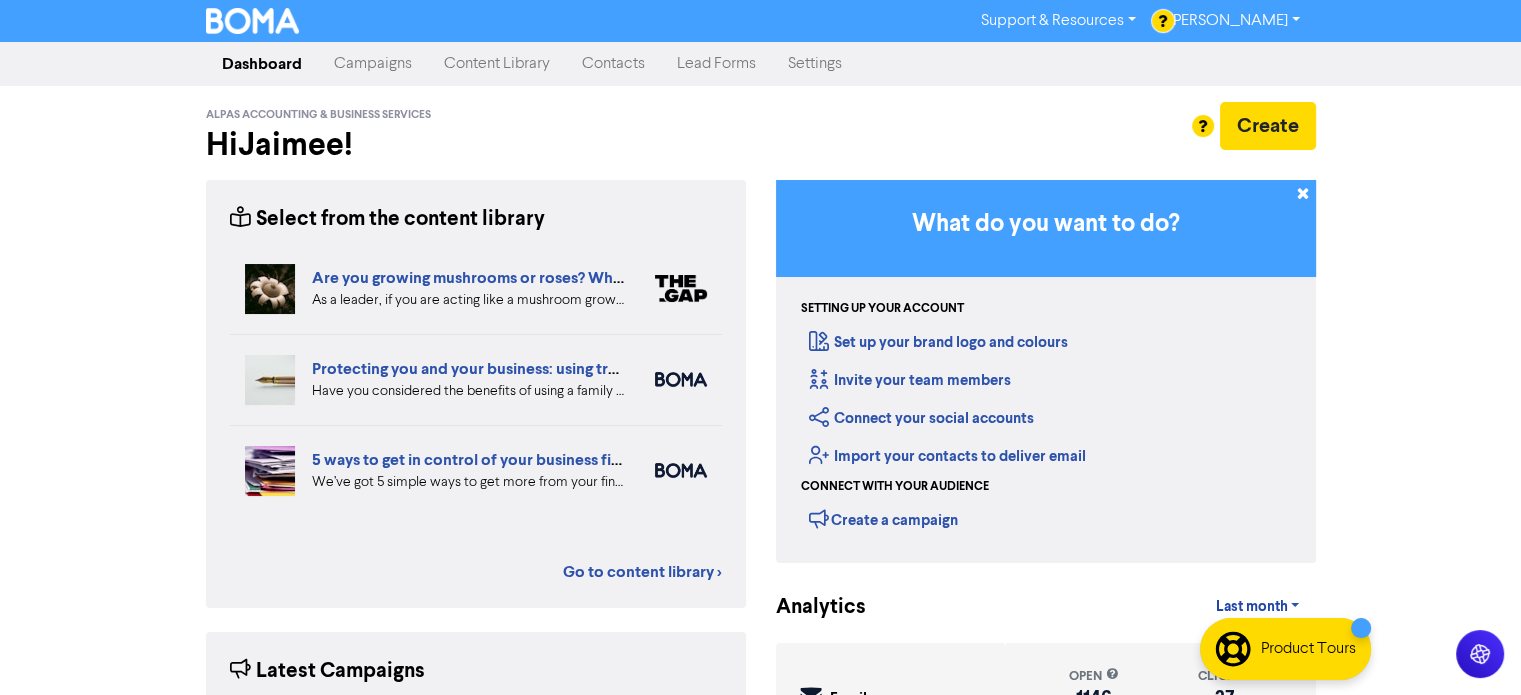 click on "Contacts" at bounding box center [613, 64] 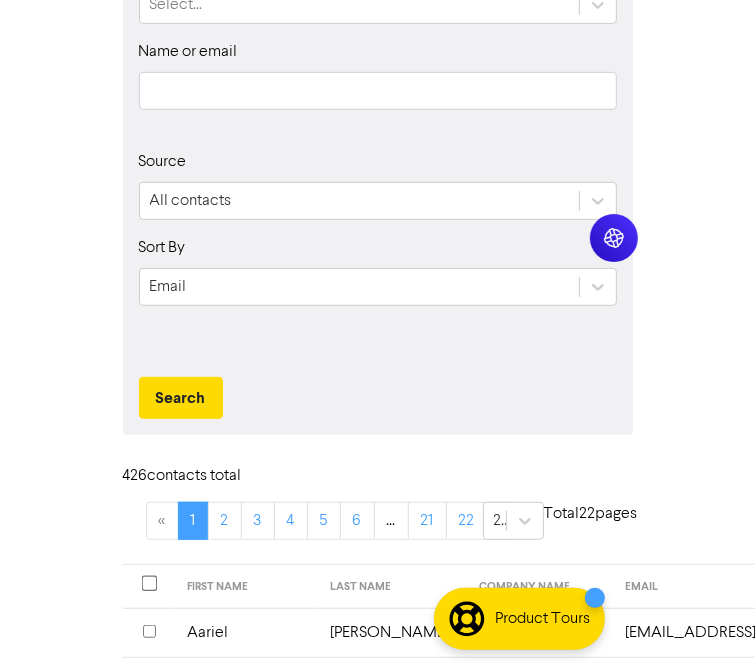 scroll, scrollTop: 500, scrollLeft: 0, axis: vertical 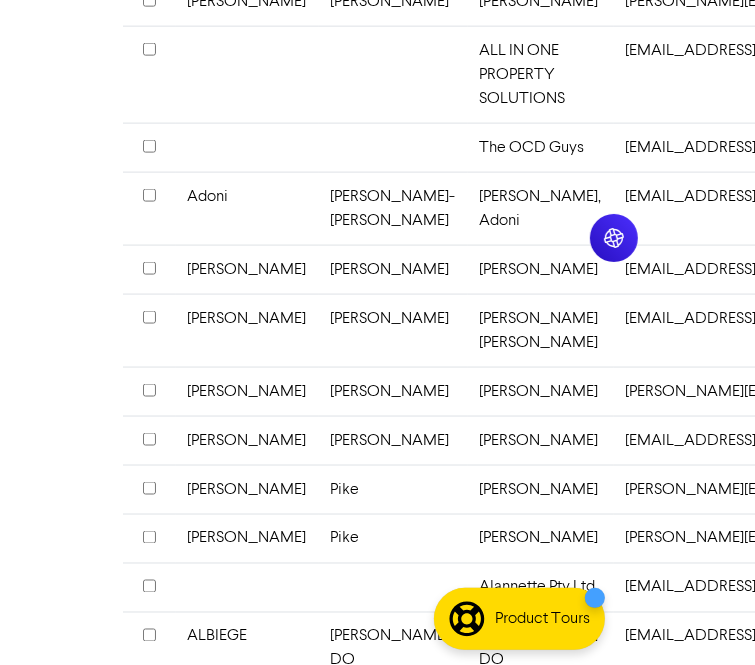 click on "2" at bounding box center (225, 890) 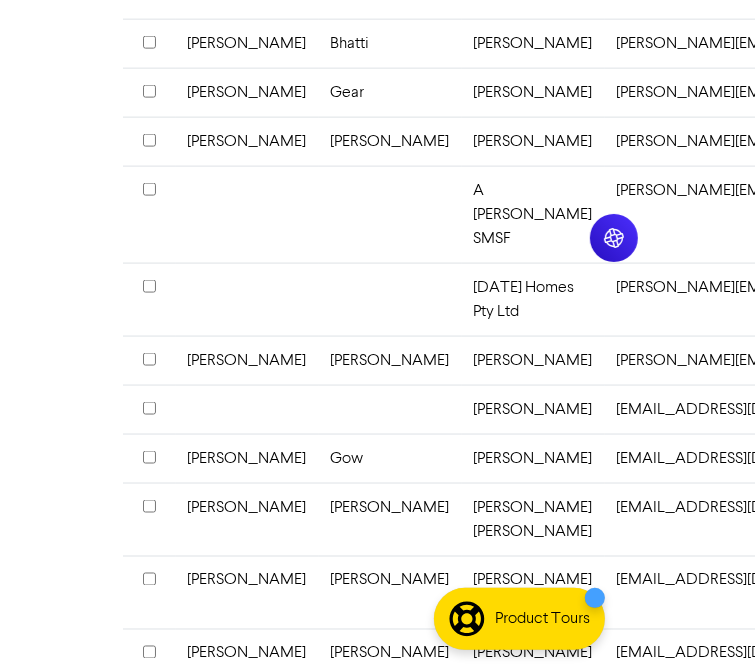 scroll, scrollTop: 1436, scrollLeft: 0, axis: vertical 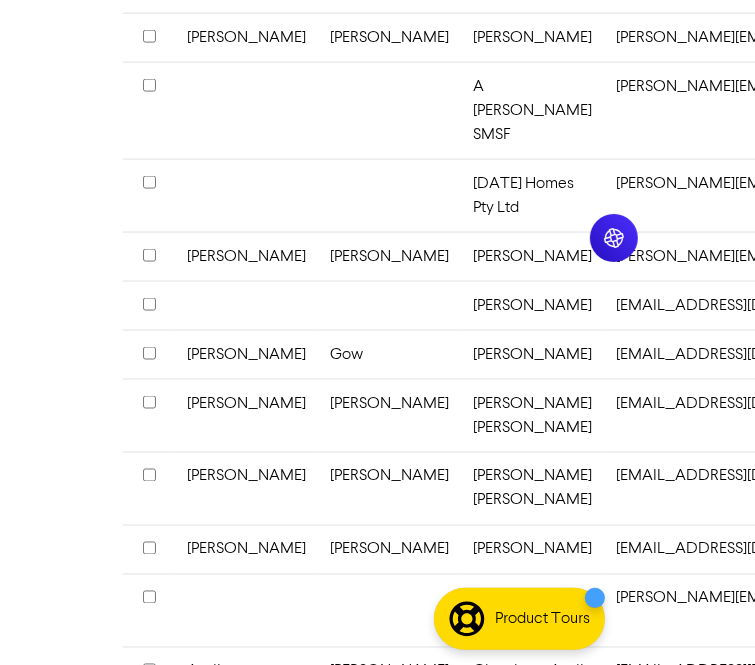 click on "3" at bounding box center (258, 731) 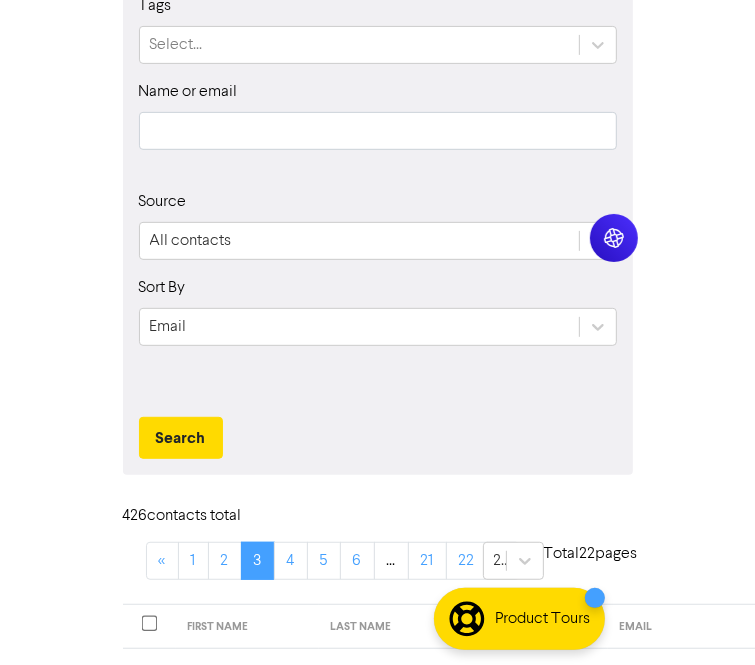 scroll, scrollTop: 325, scrollLeft: 0, axis: vertical 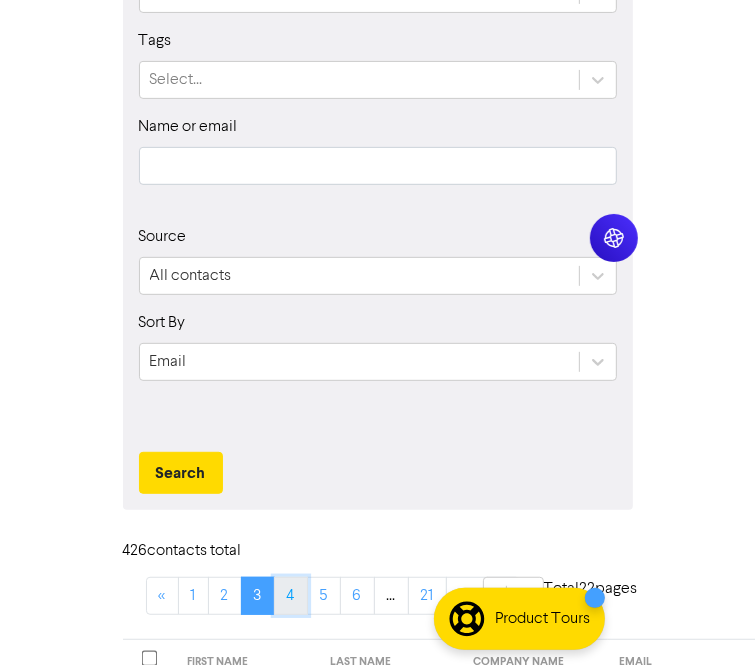 click on "4" at bounding box center [291, 596] 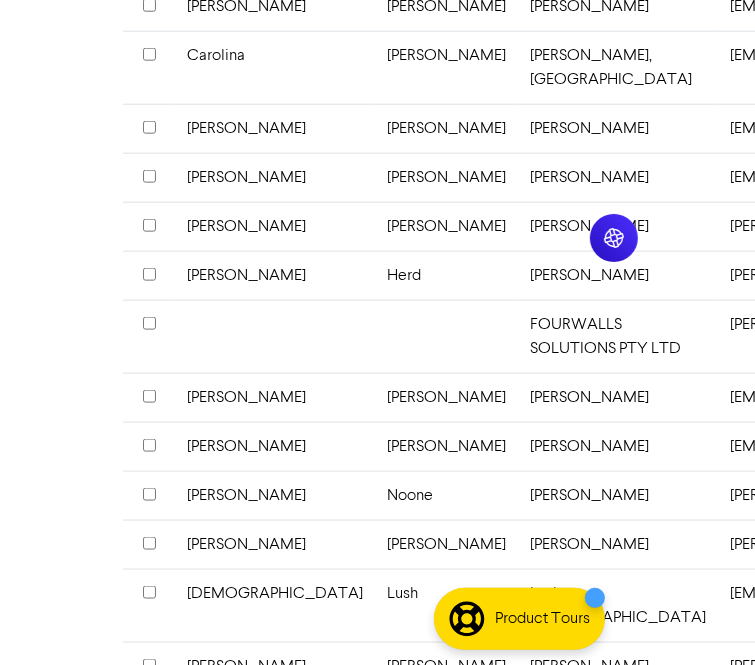 scroll, scrollTop: 1125, scrollLeft: 0, axis: vertical 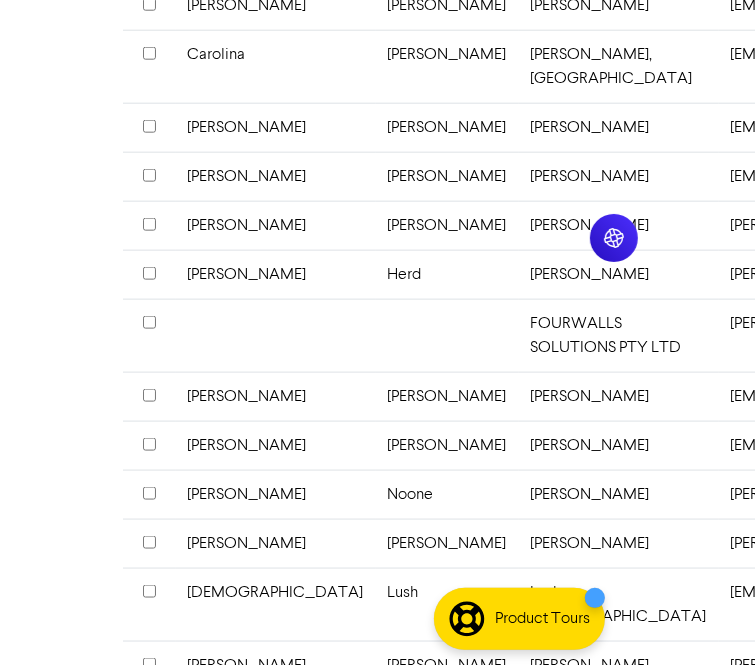 click at bounding box center [149, 591] 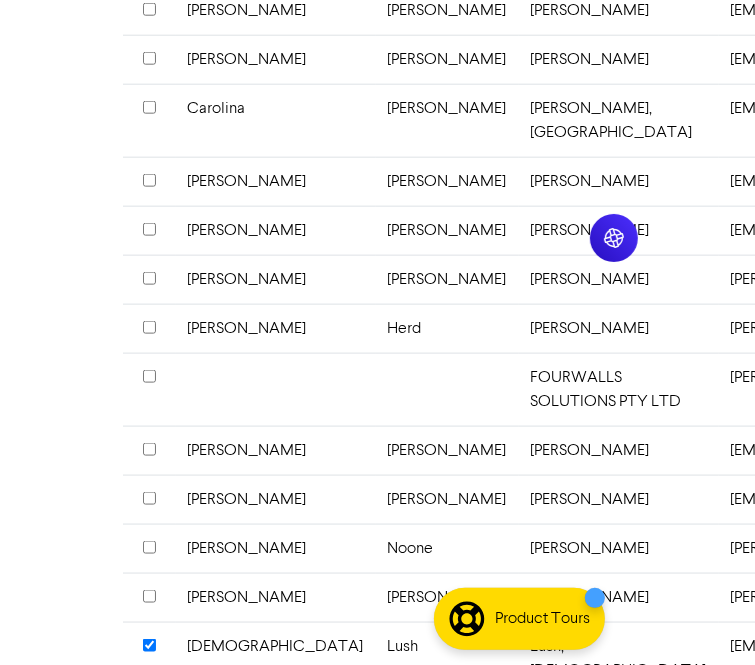 scroll, scrollTop: 1329, scrollLeft: 0, axis: vertical 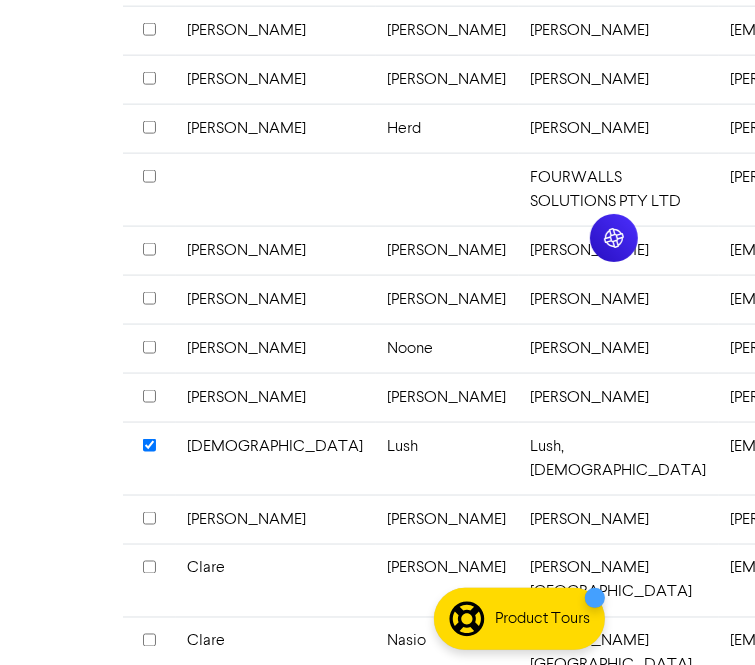 click at bounding box center [149, 835] 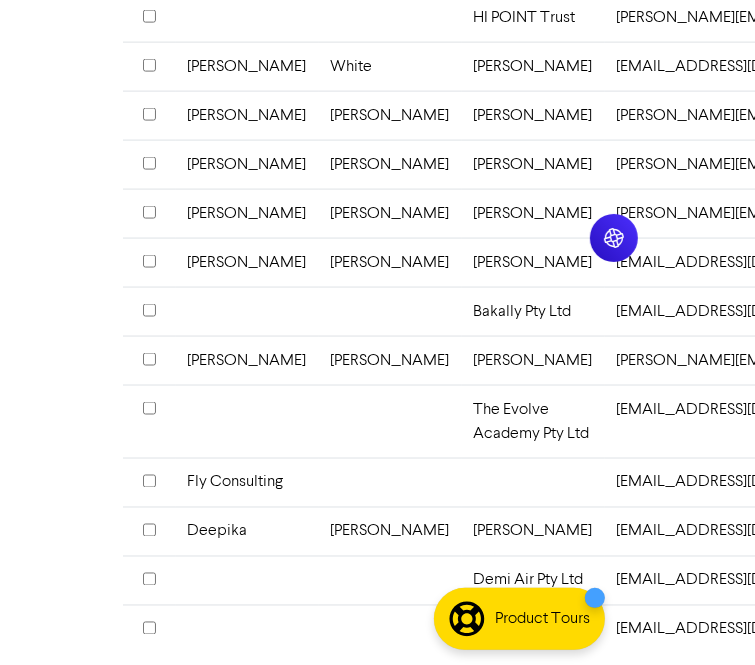 scroll, scrollTop: 1420, scrollLeft: 0, axis: vertical 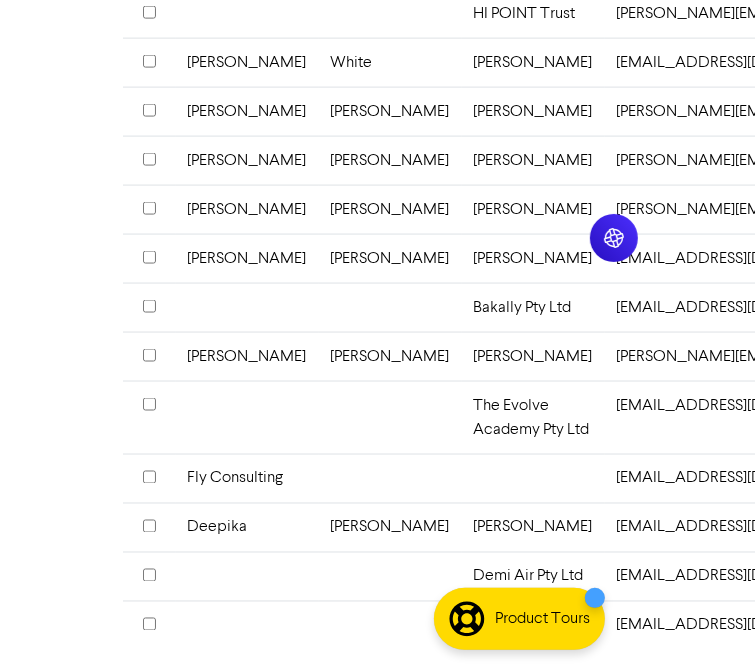 click at bounding box center [149, 526] 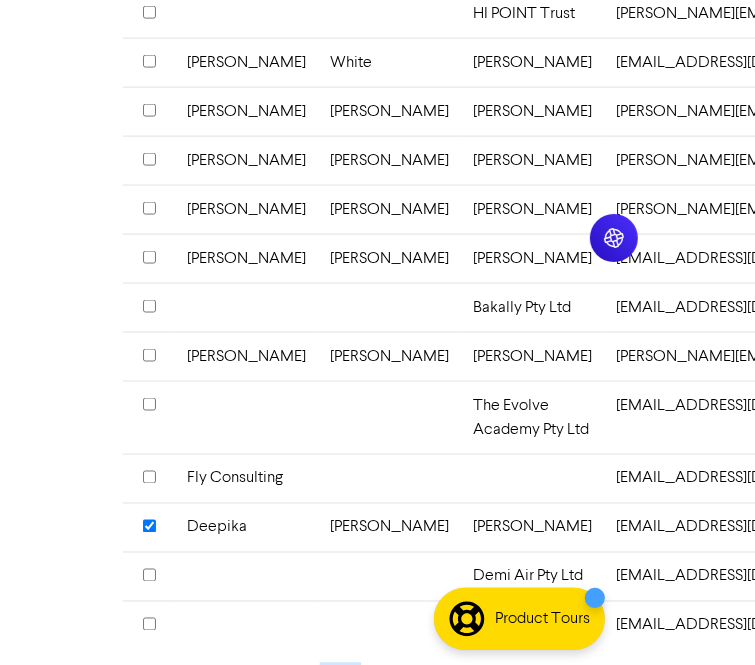 click on "6" at bounding box center [340, 685] 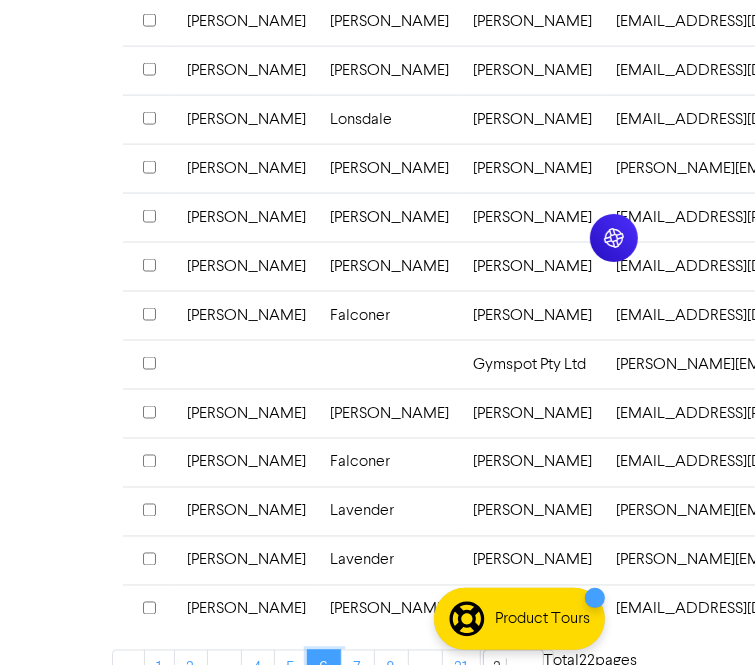 scroll, scrollTop: 1492, scrollLeft: 0, axis: vertical 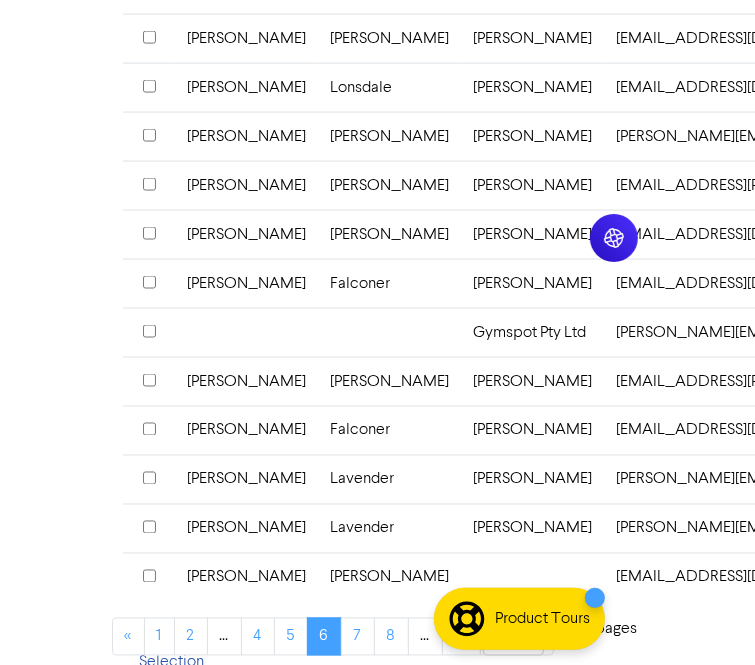click at bounding box center [149, 576] 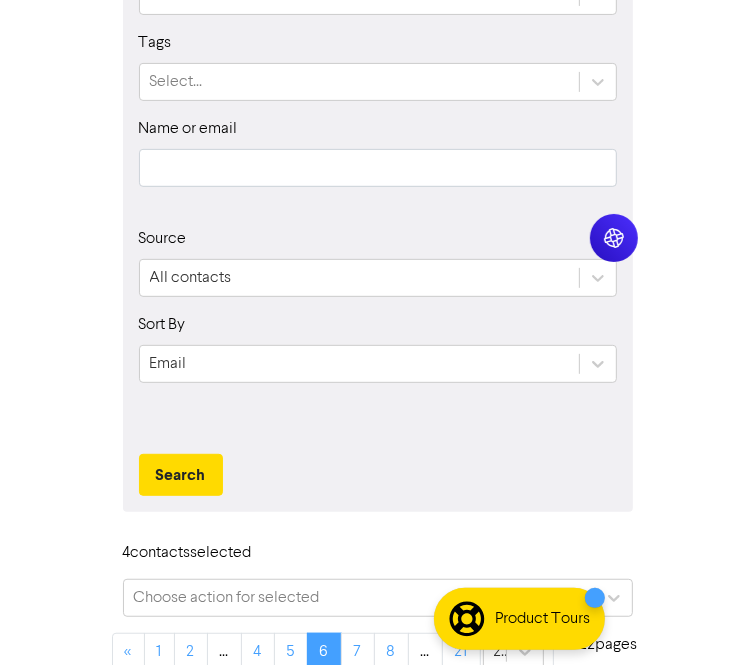 scroll, scrollTop: 292, scrollLeft: 0, axis: vertical 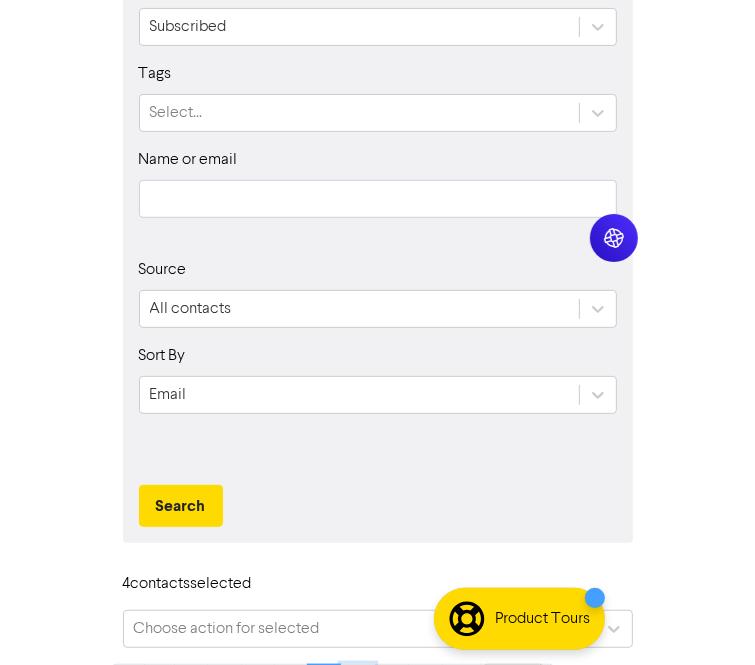 click on "7" at bounding box center [358, 683] 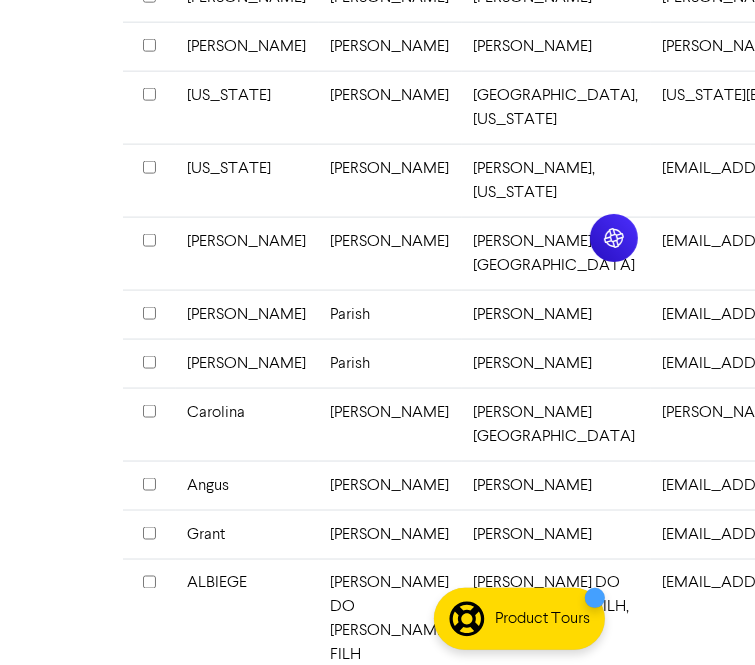 scroll, scrollTop: 1333, scrollLeft: 0, axis: vertical 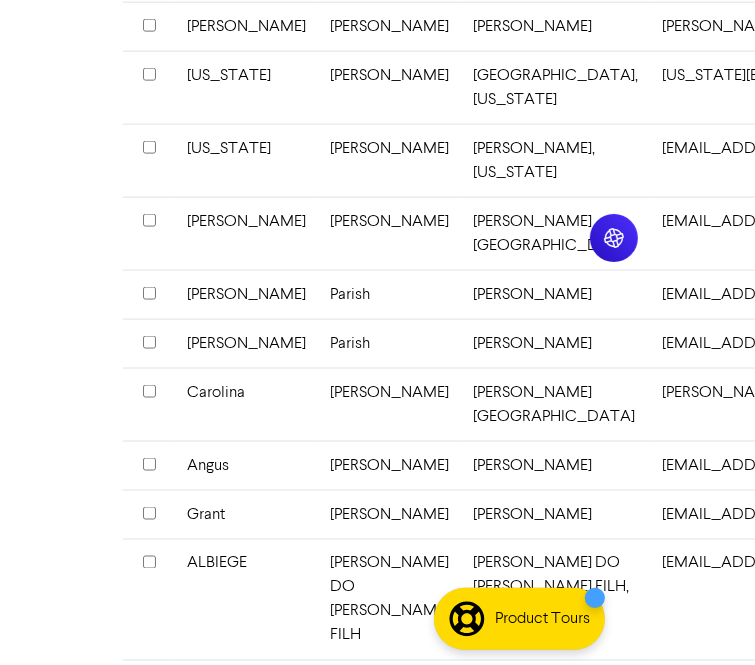 click on "8" at bounding box center (357, 940) 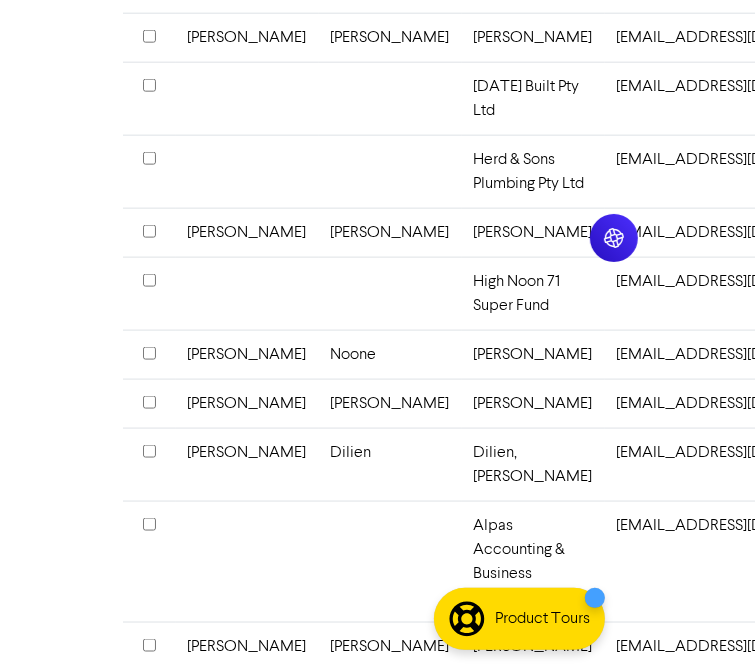 scroll, scrollTop: 1300, scrollLeft: 0, axis: vertical 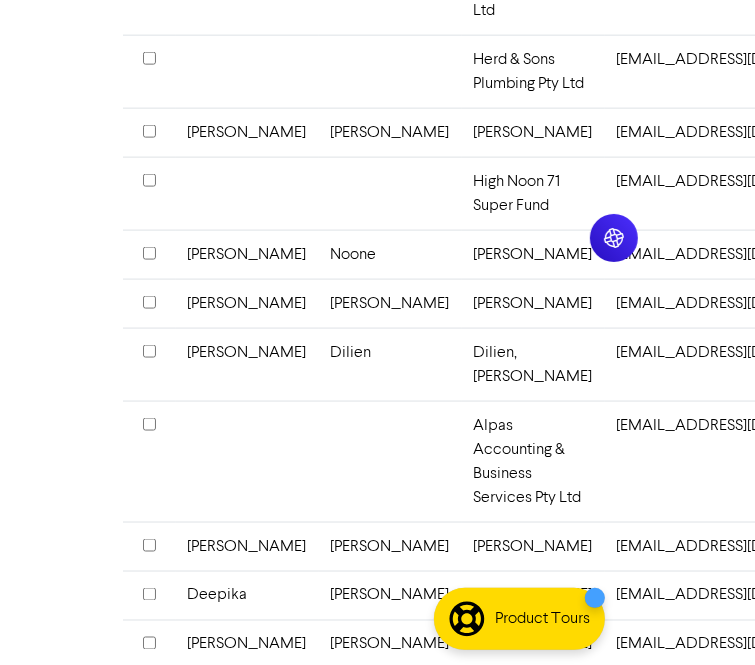 click at bounding box center (149, 545) 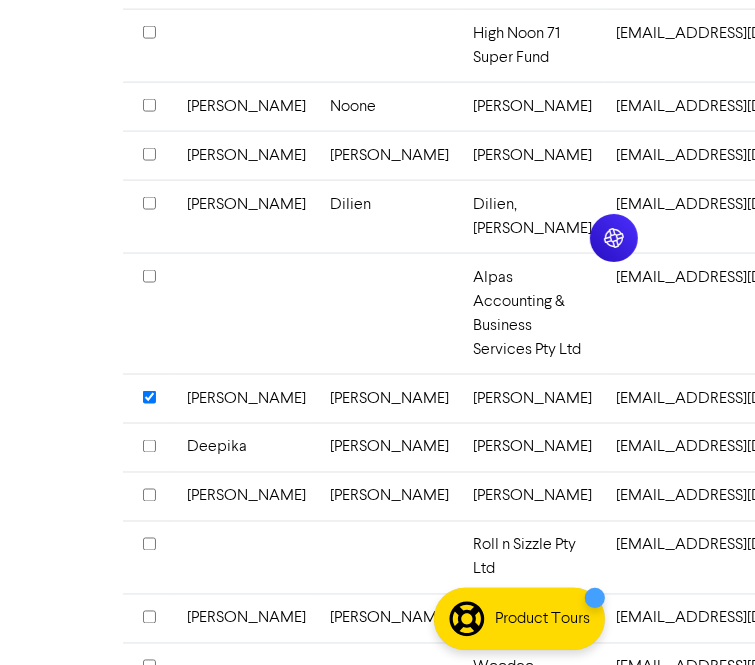 scroll, scrollTop: 1492, scrollLeft: 0, axis: vertical 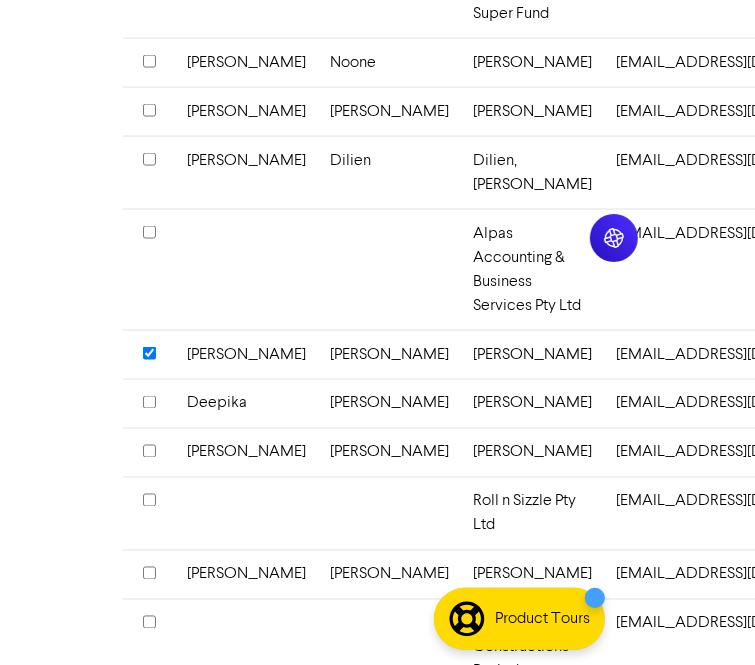 click on "9" at bounding box center [355, 829] 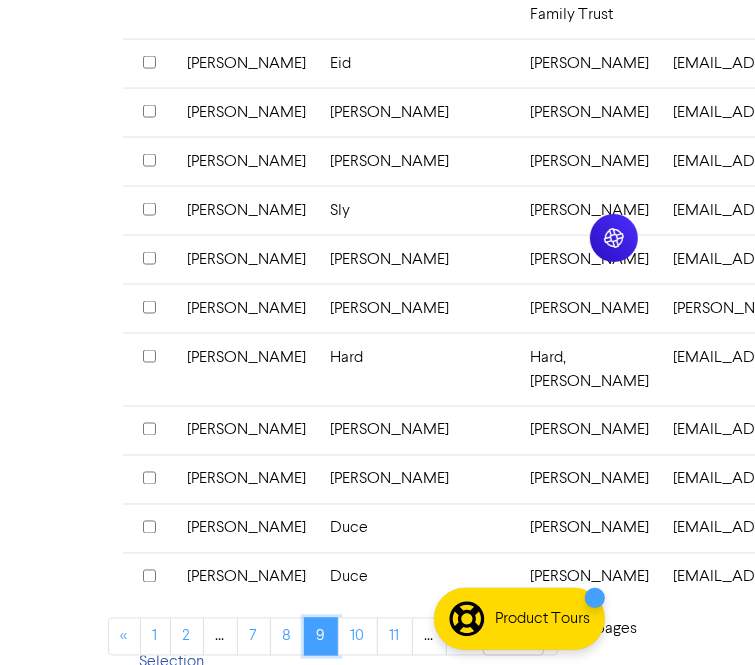 scroll, scrollTop: 1420, scrollLeft: 0, axis: vertical 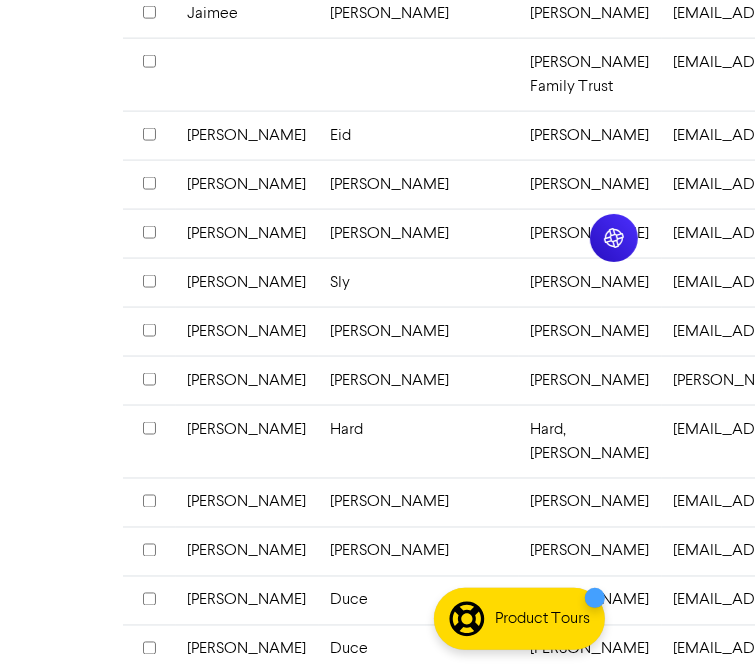 click at bounding box center [149, 648] 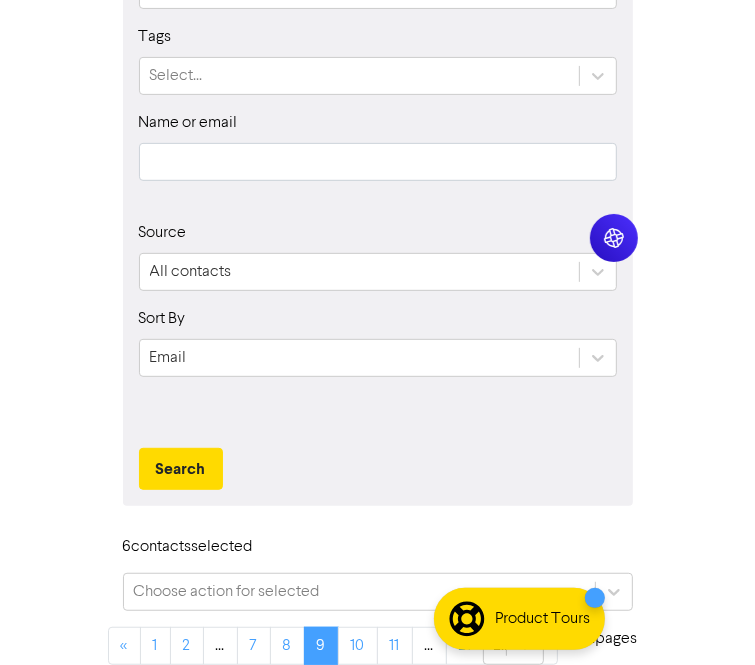 scroll, scrollTop: 320, scrollLeft: 0, axis: vertical 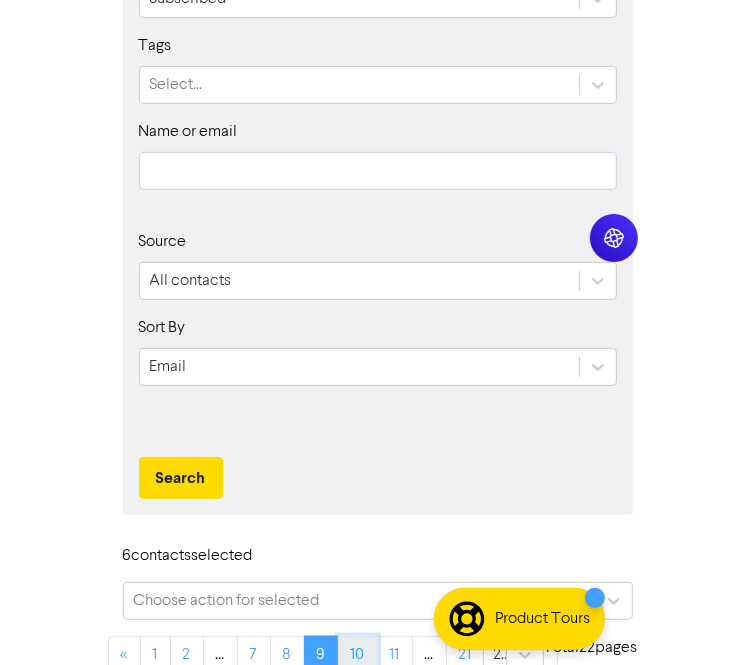 click on "10" at bounding box center [358, 655] 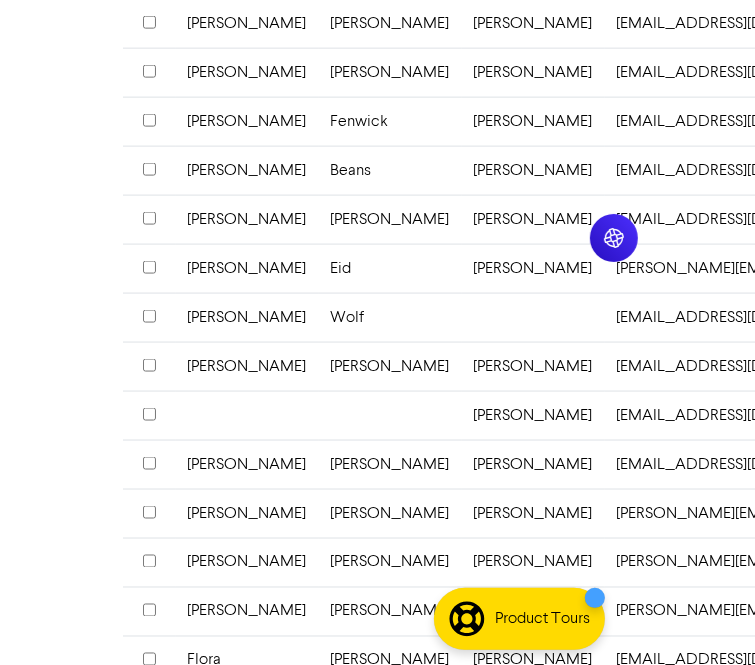 scroll, scrollTop: 1348, scrollLeft: 0, axis: vertical 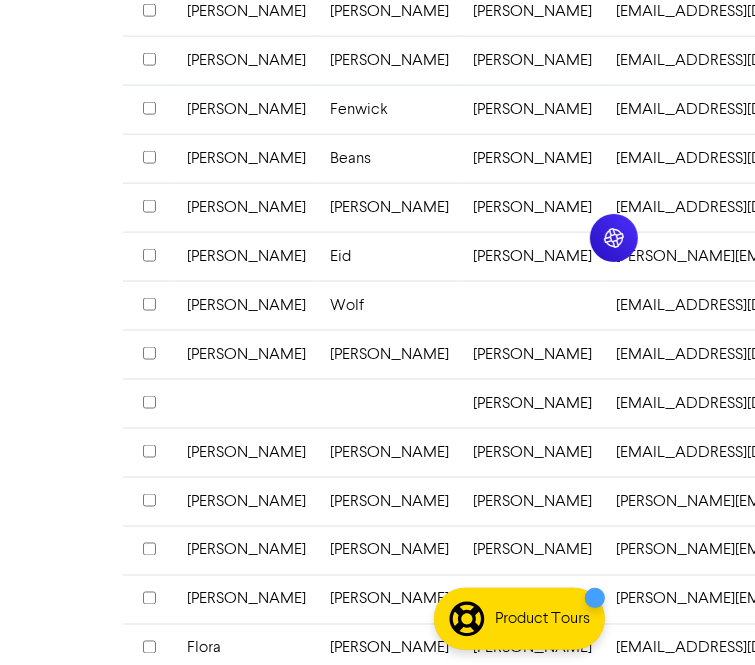 click on "11" at bounding box center [359, 757] 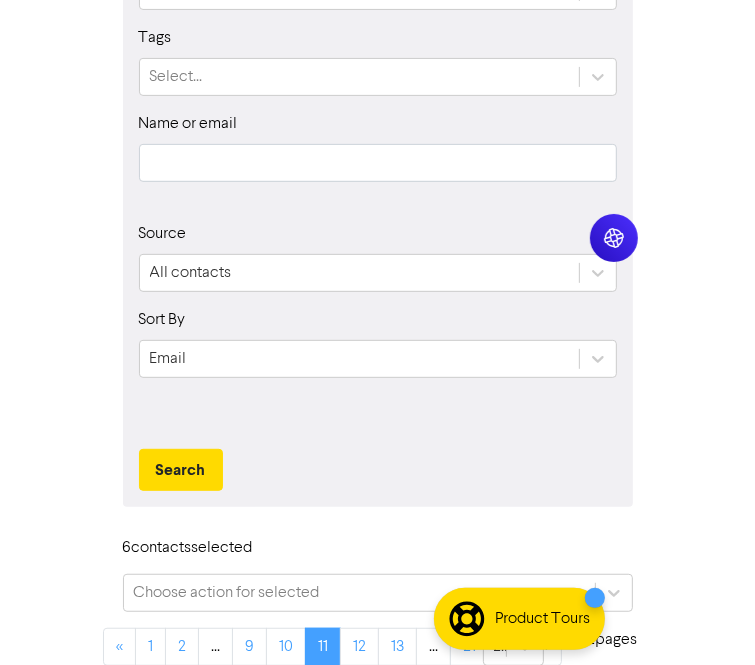 scroll, scrollTop: 305, scrollLeft: 0, axis: vertical 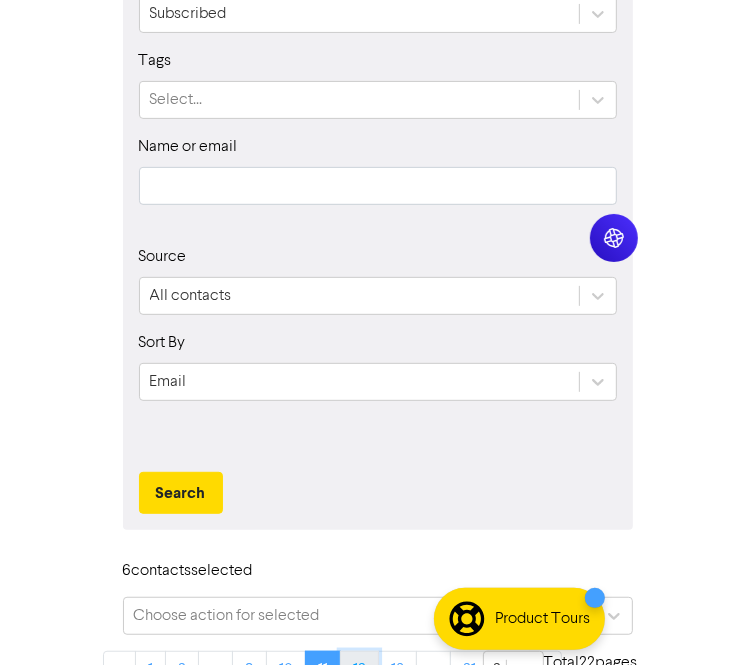 click on "12" at bounding box center (359, 670) 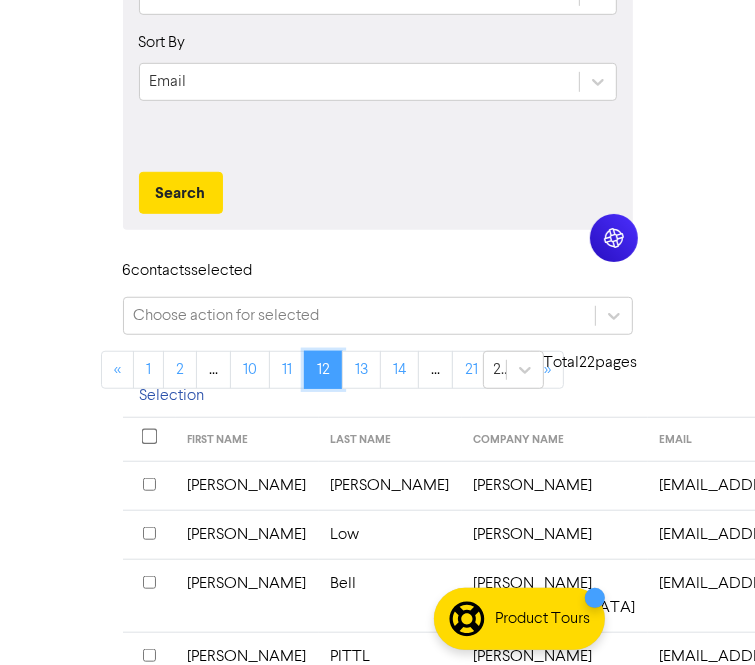 scroll, scrollTop: 705, scrollLeft: 0, axis: vertical 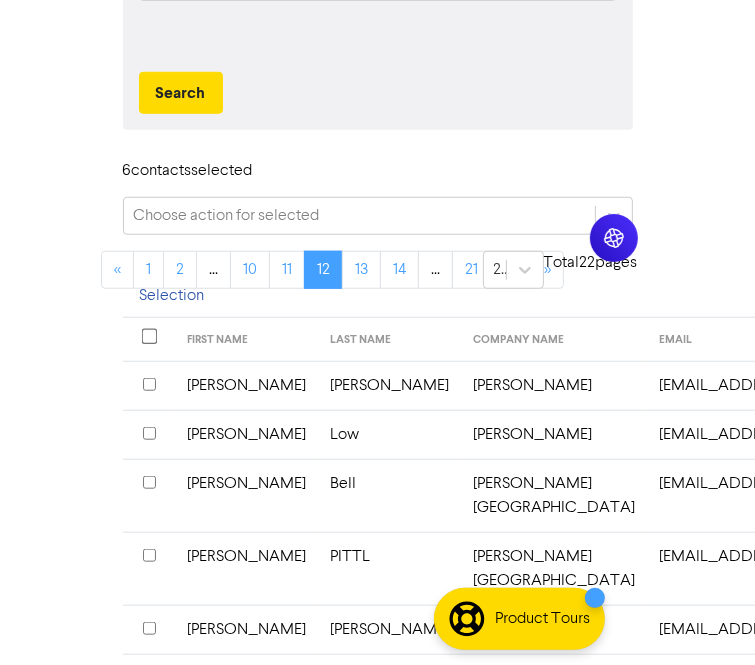 click at bounding box center (149, 897) 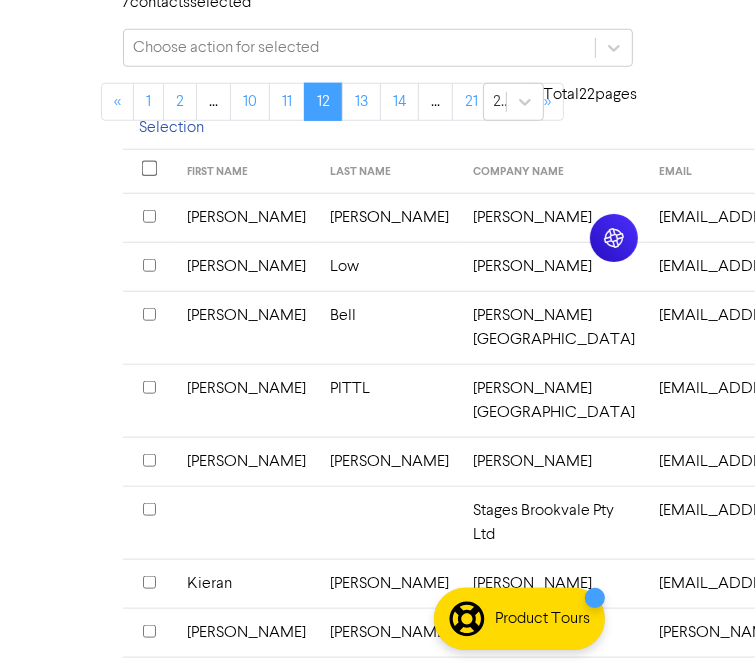 scroll, scrollTop: 905, scrollLeft: 0, axis: vertical 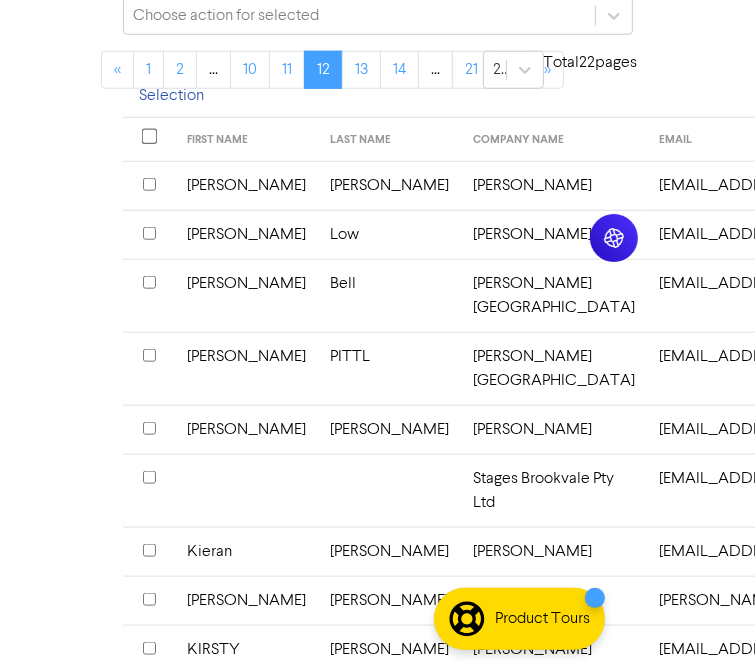 click at bounding box center (149, 916) 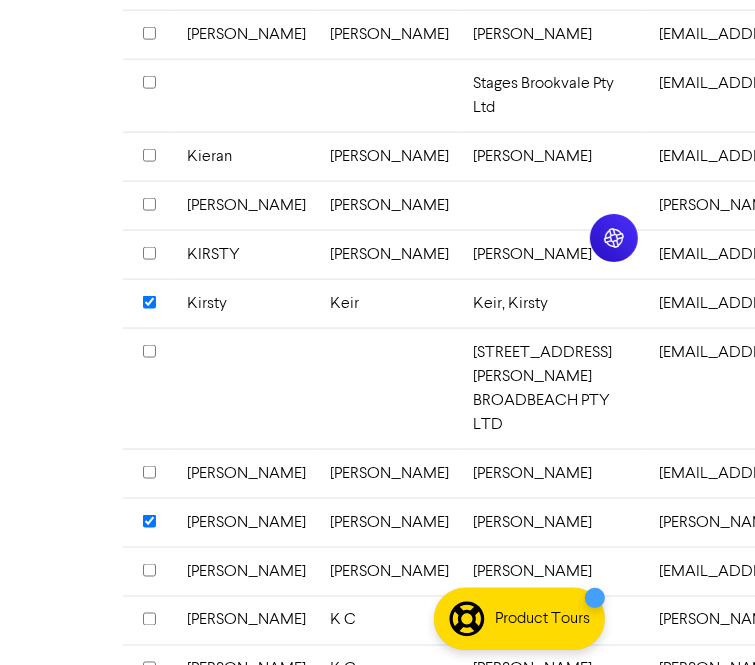 scroll, scrollTop: 1300, scrollLeft: 0, axis: vertical 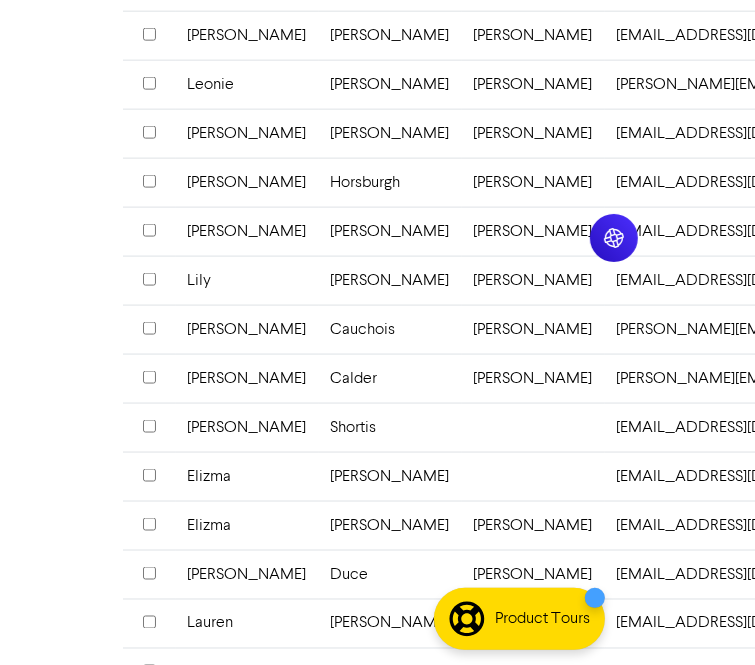 click at bounding box center [149, 475] 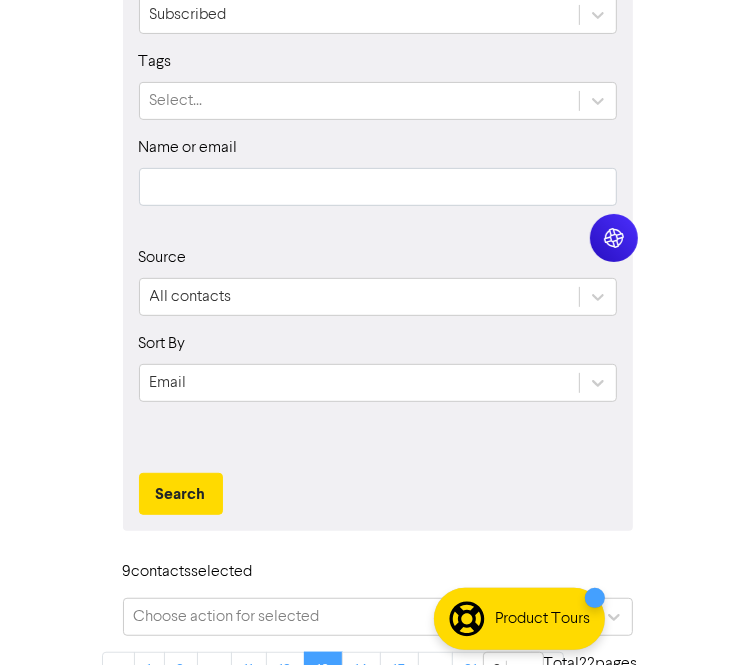 scroll, scrollTop: 300, scrollLeft: 0, axis: vertical 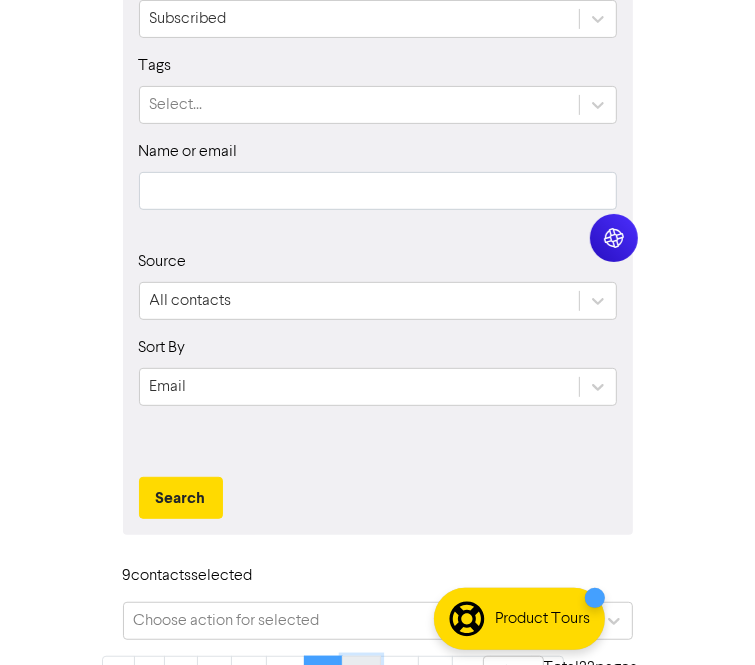 click on "14" at bounding box center [361, 675] 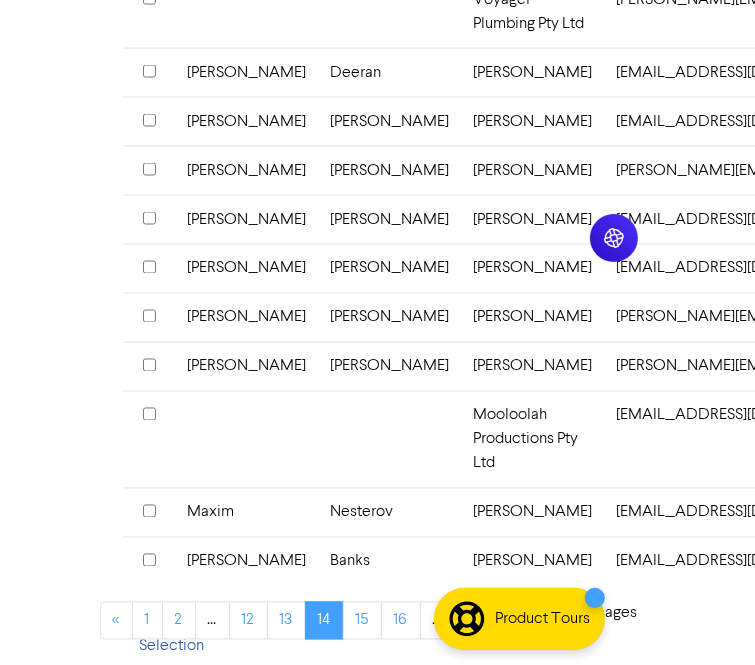 scroll, scrollTop: 1636, scrollLeft: 0, axis: vertical 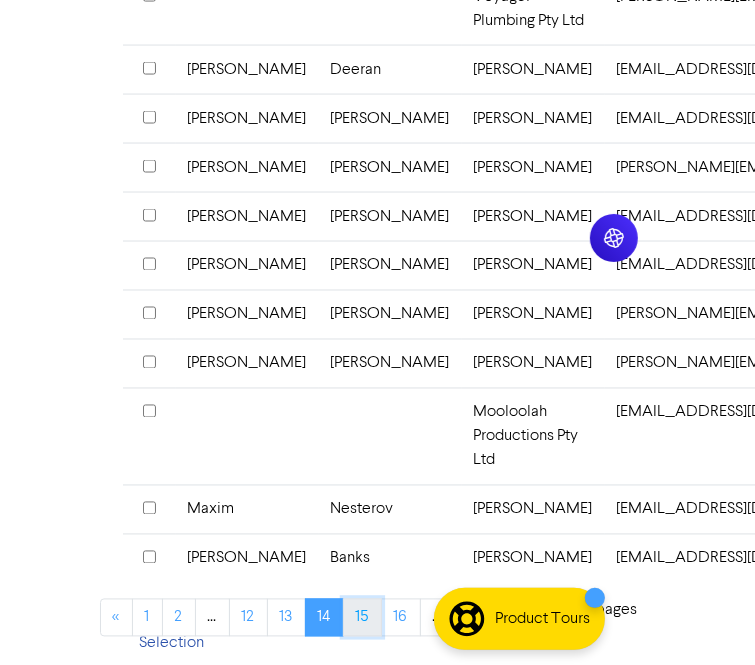 click on "15" at bounding box center [362, 618] 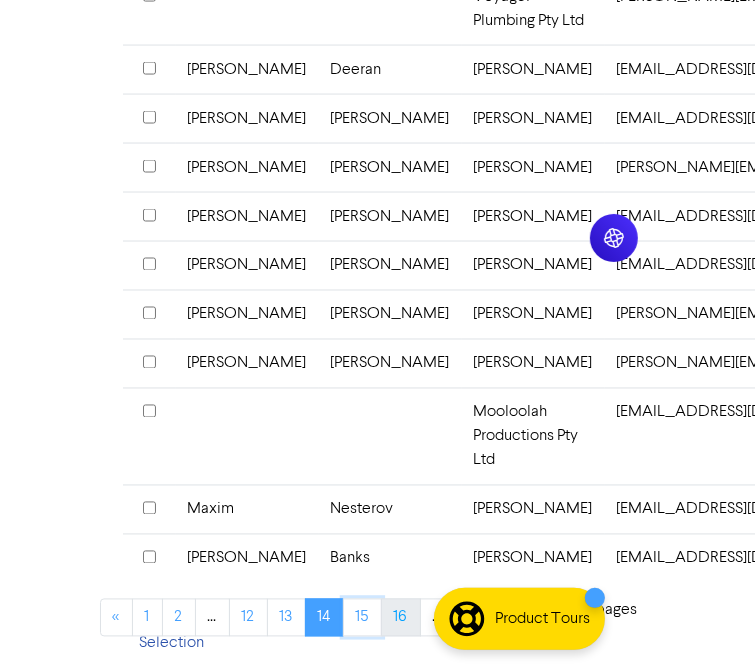 type 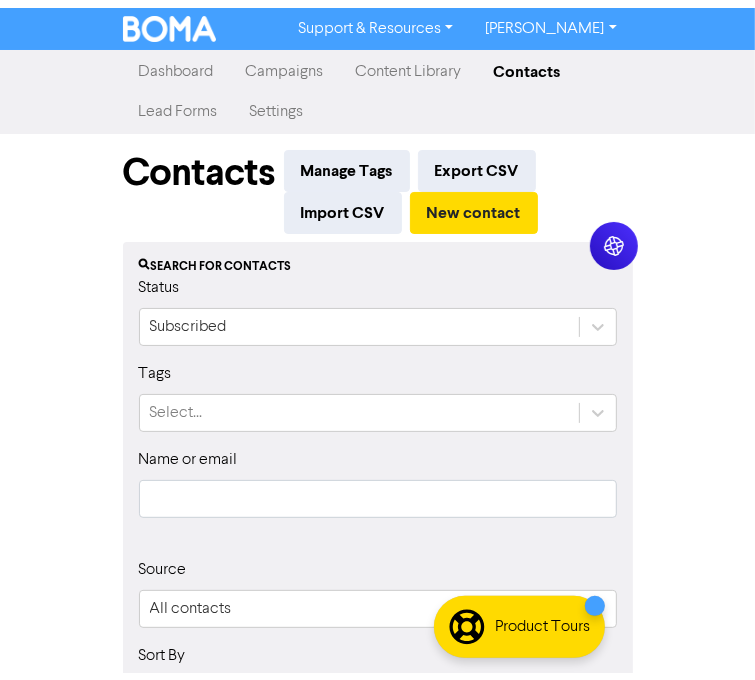 scroll, scrollTop: 0, scrollLeft: 0, axis: both 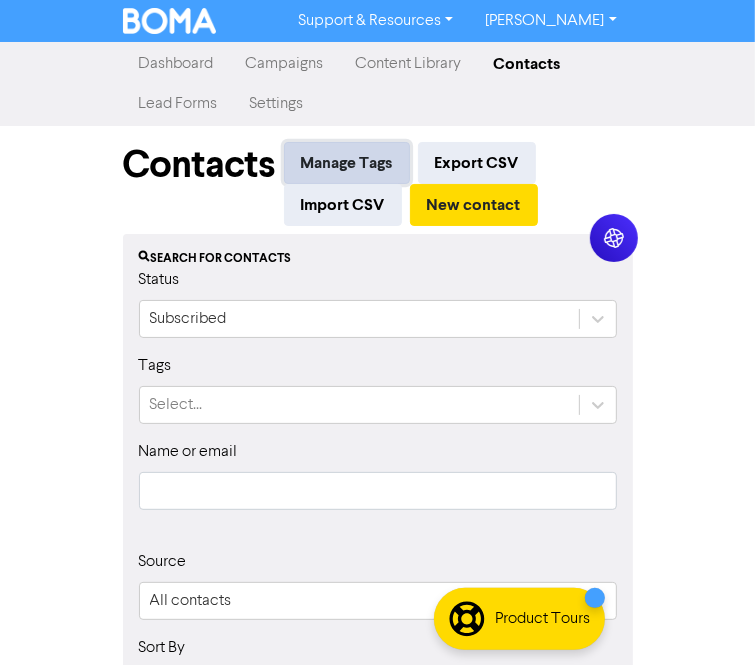 click on "Manage Tags" at bounding box center (347, 163) 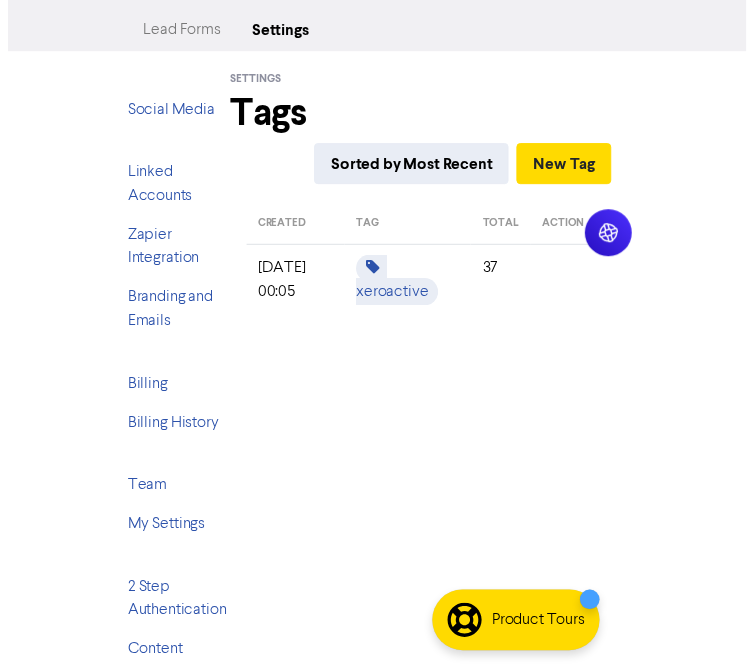 scroll, scrollTop: 0, scrollLeft: 0, axis: both 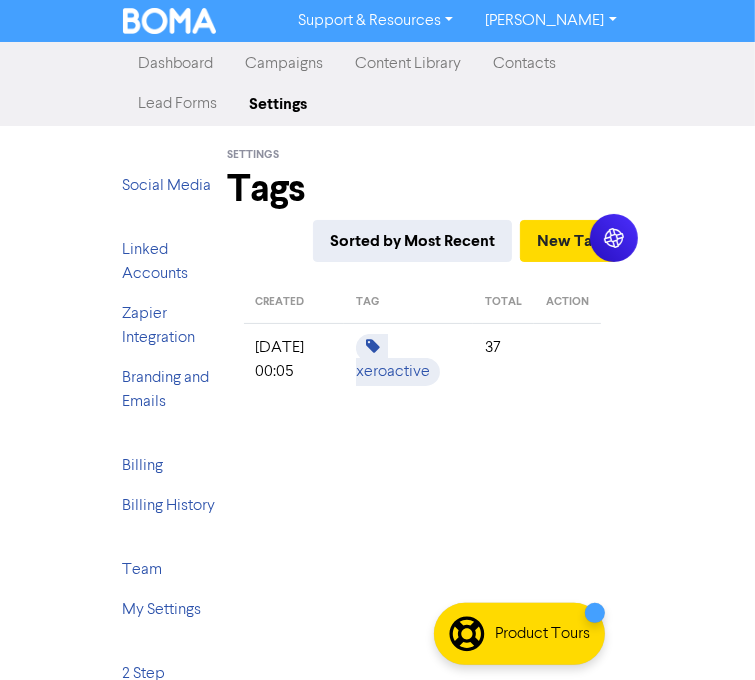 click on "Campaigns" at bounding box center (285, 64) 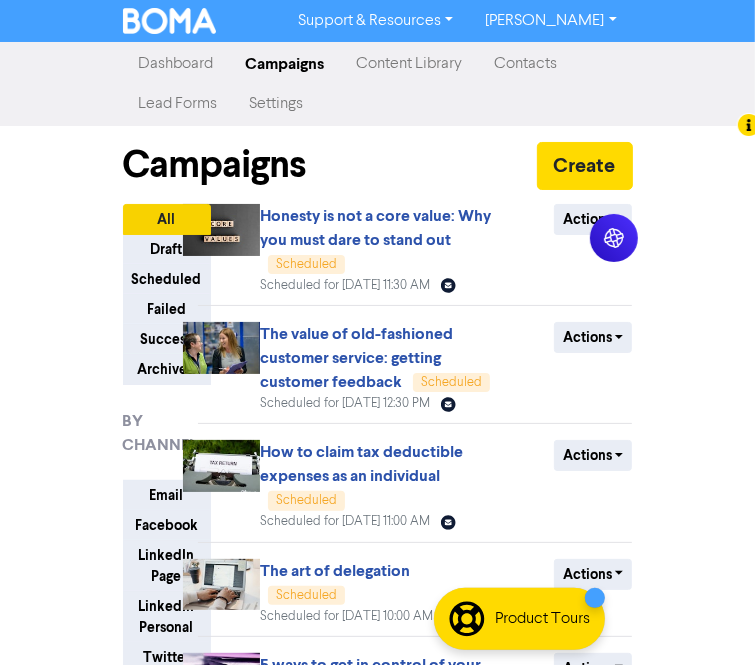 drag, startPoint x: 310, startPoint y: 68, endPoint x: 326, endPoint y: 70, distance: 16.124516 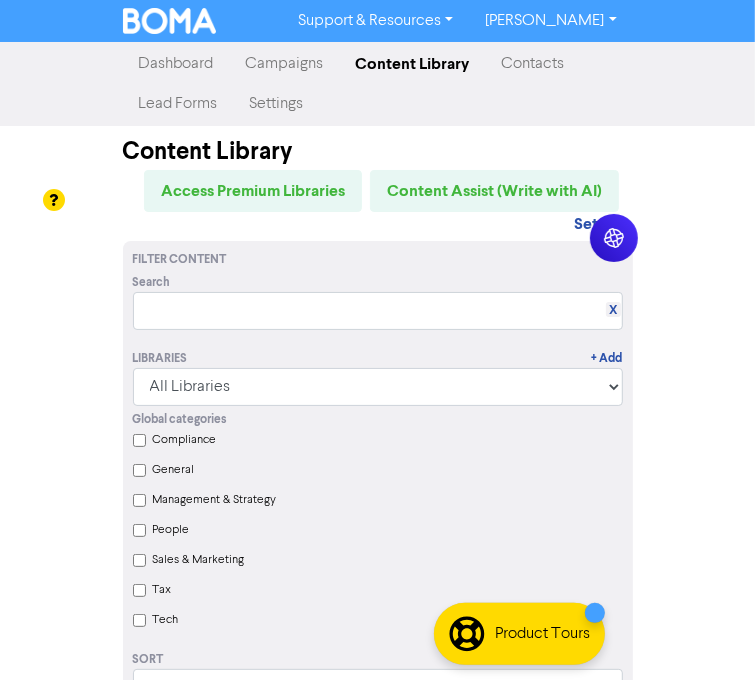 click on "Contacts" at bounding box center [533, 64] 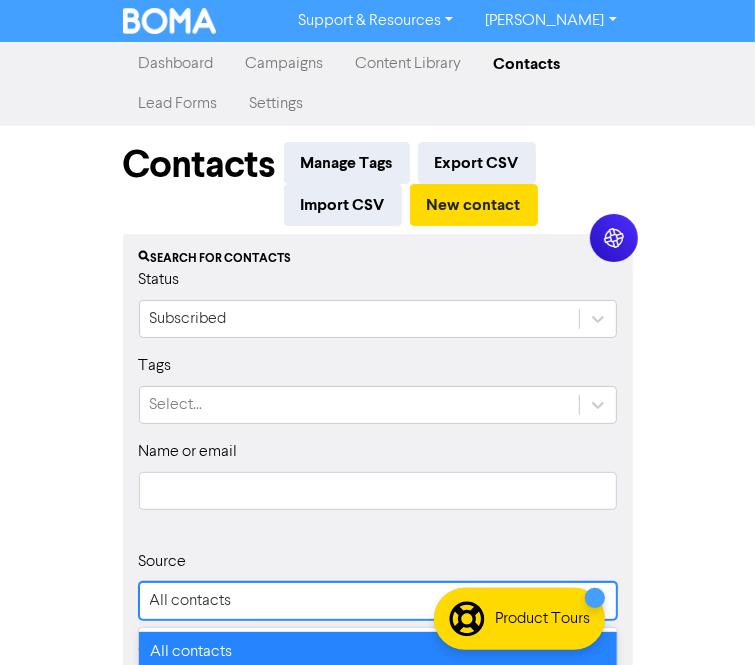click 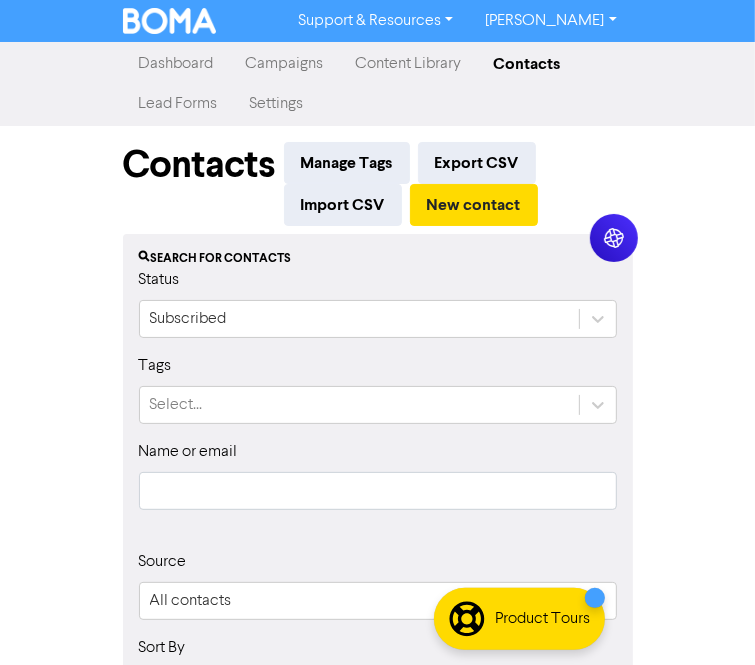 click on "Sort By Email" at bounding box center (378, 679) 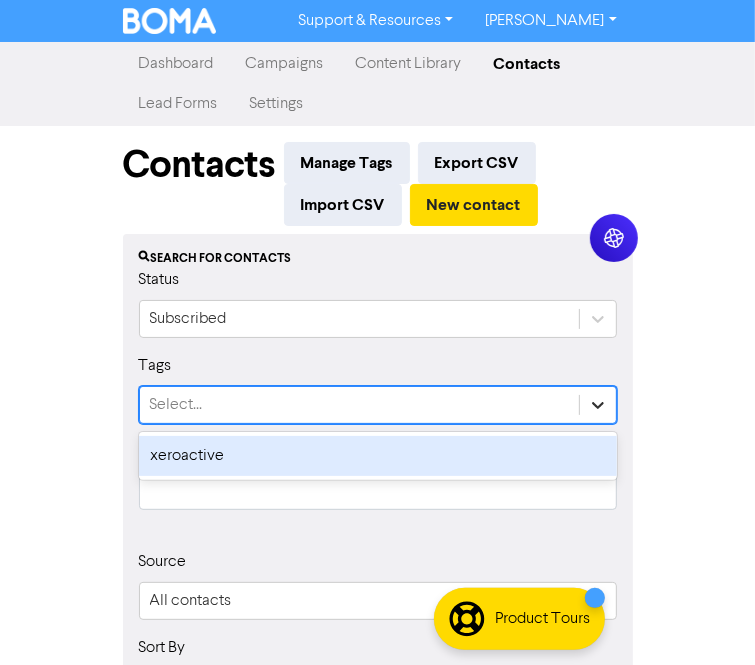 click 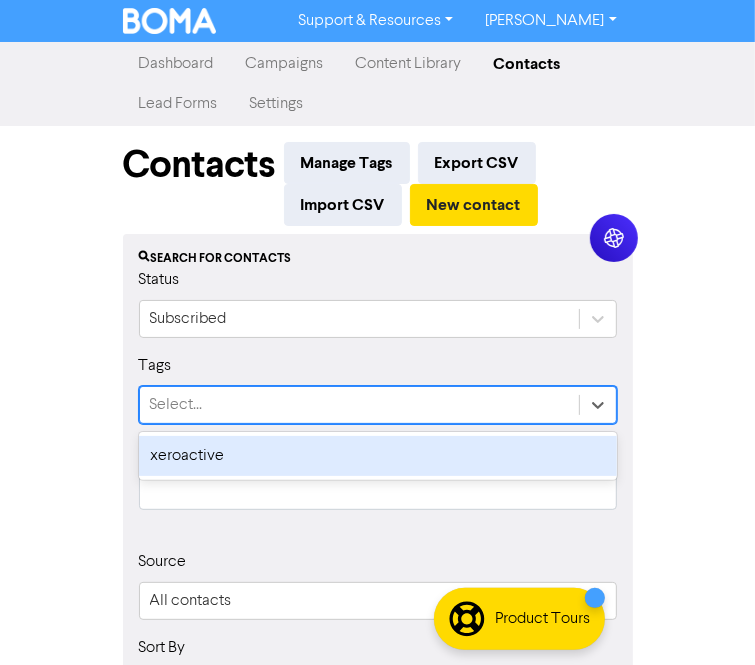 click at bounding box center (378, 734) 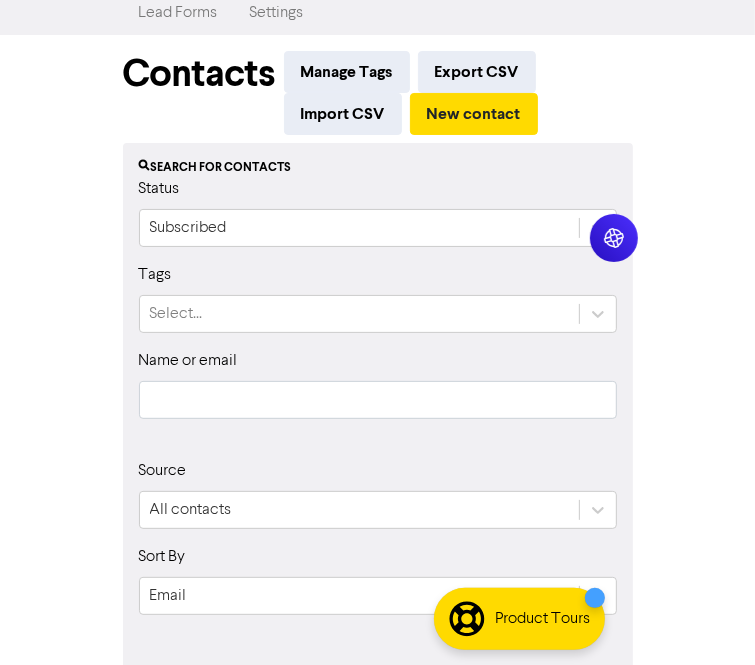 scroll, scrollTop: 300, scrollLeft: 0, axis: vertical 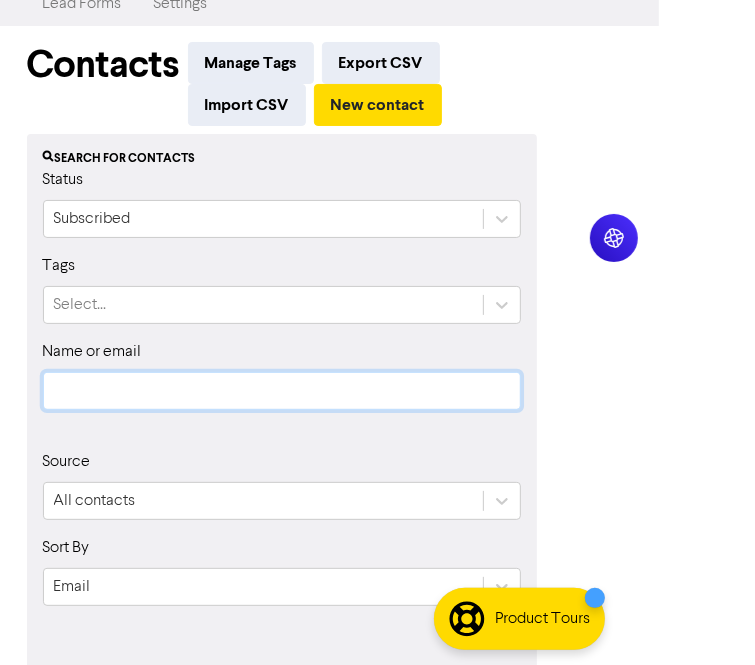 click 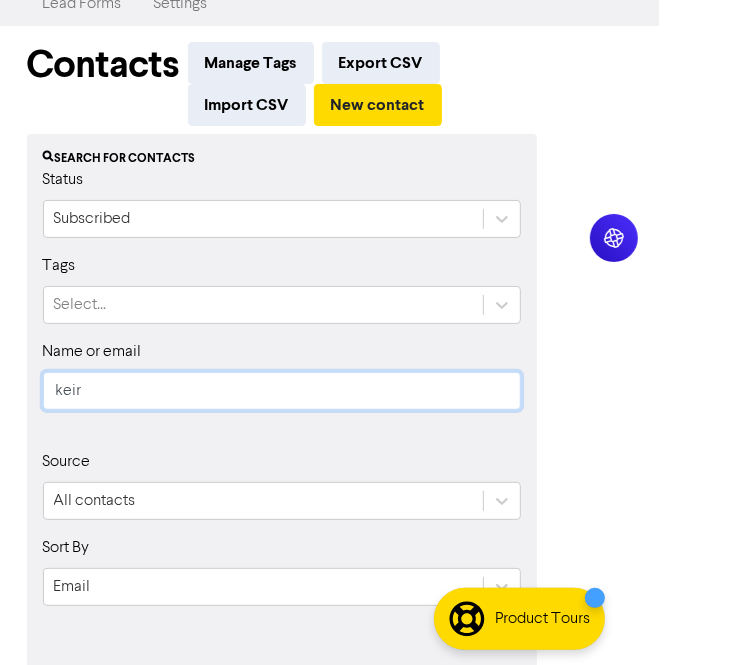 click on "Search" at bounding box center (85, 698) 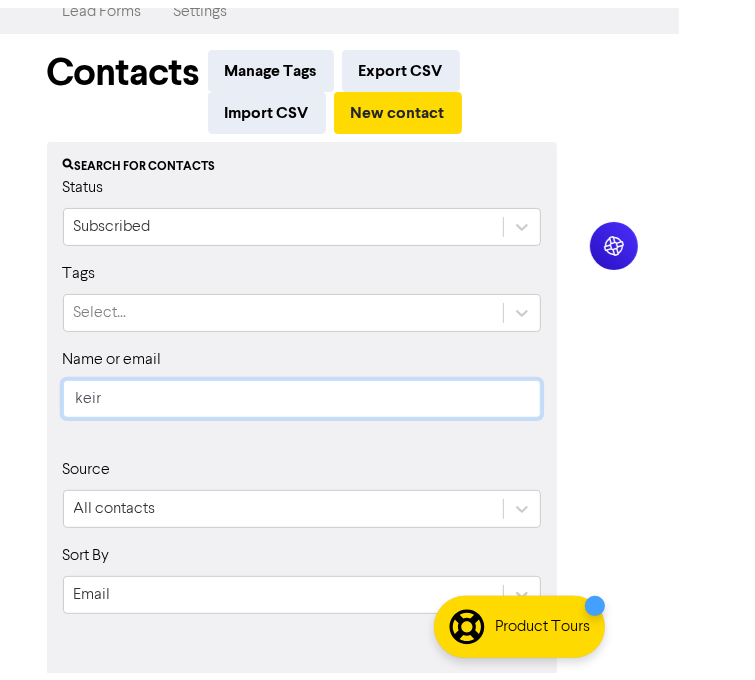 scroll, scrollTop: 87, scrollLeft: 0, axis: vertical 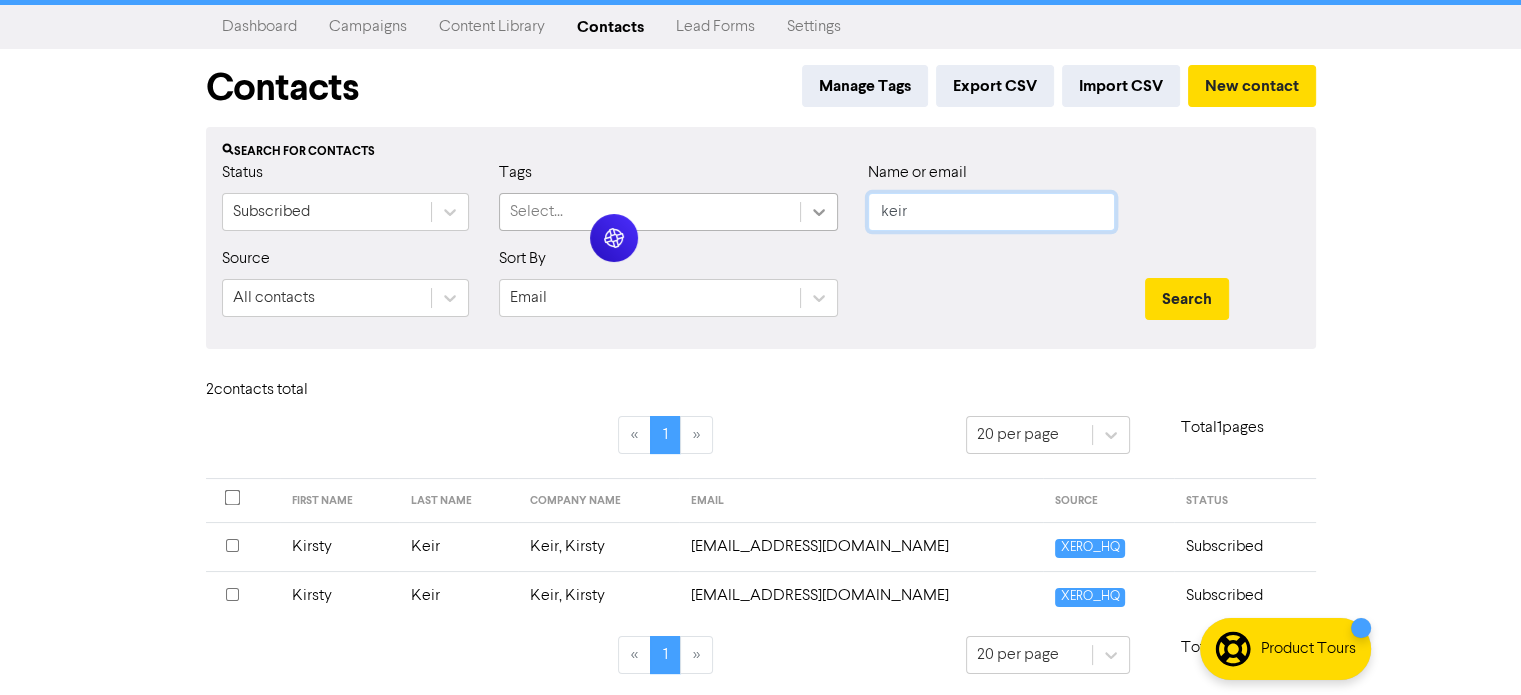drag, startPoint x: 988, startPoint y: 215, endPoint x: 836, endPoint y: 218, distance: 152.0296 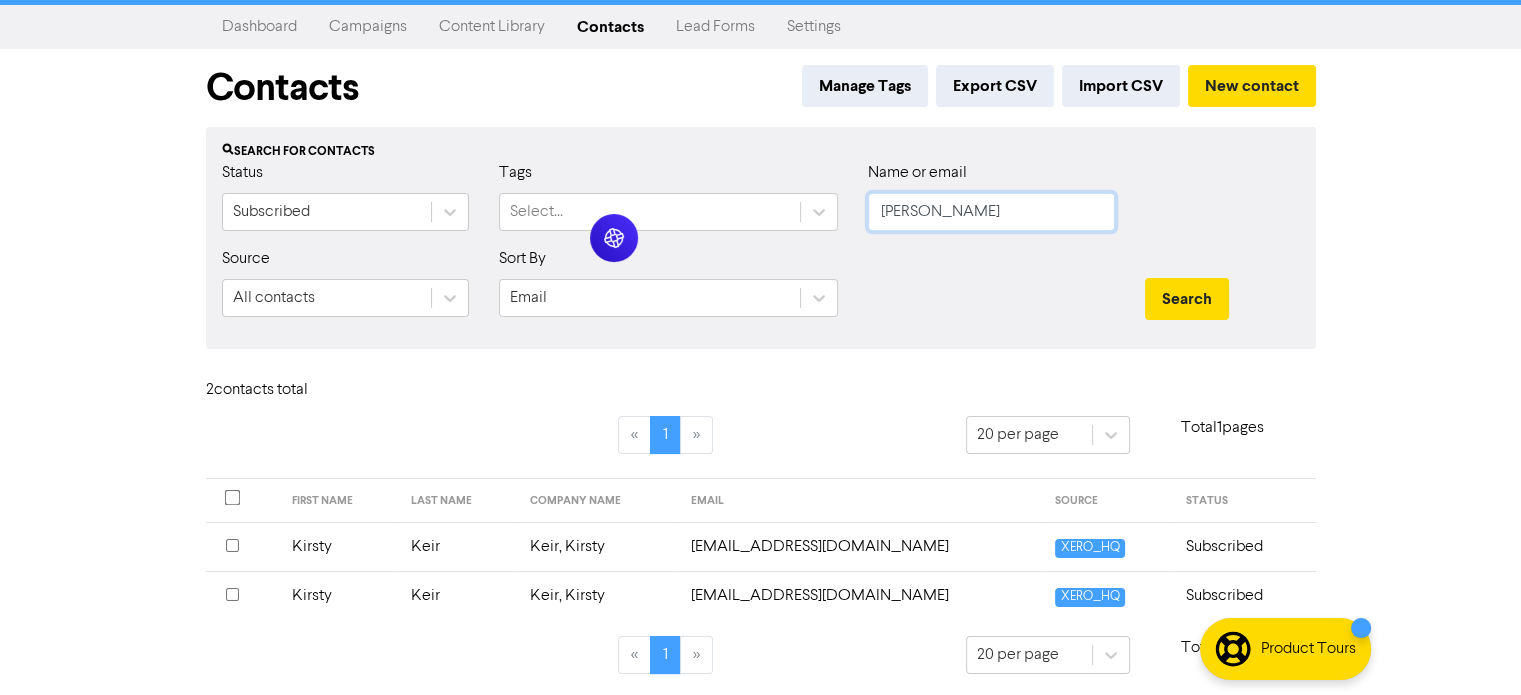 type on "[PERSON_NAME]" 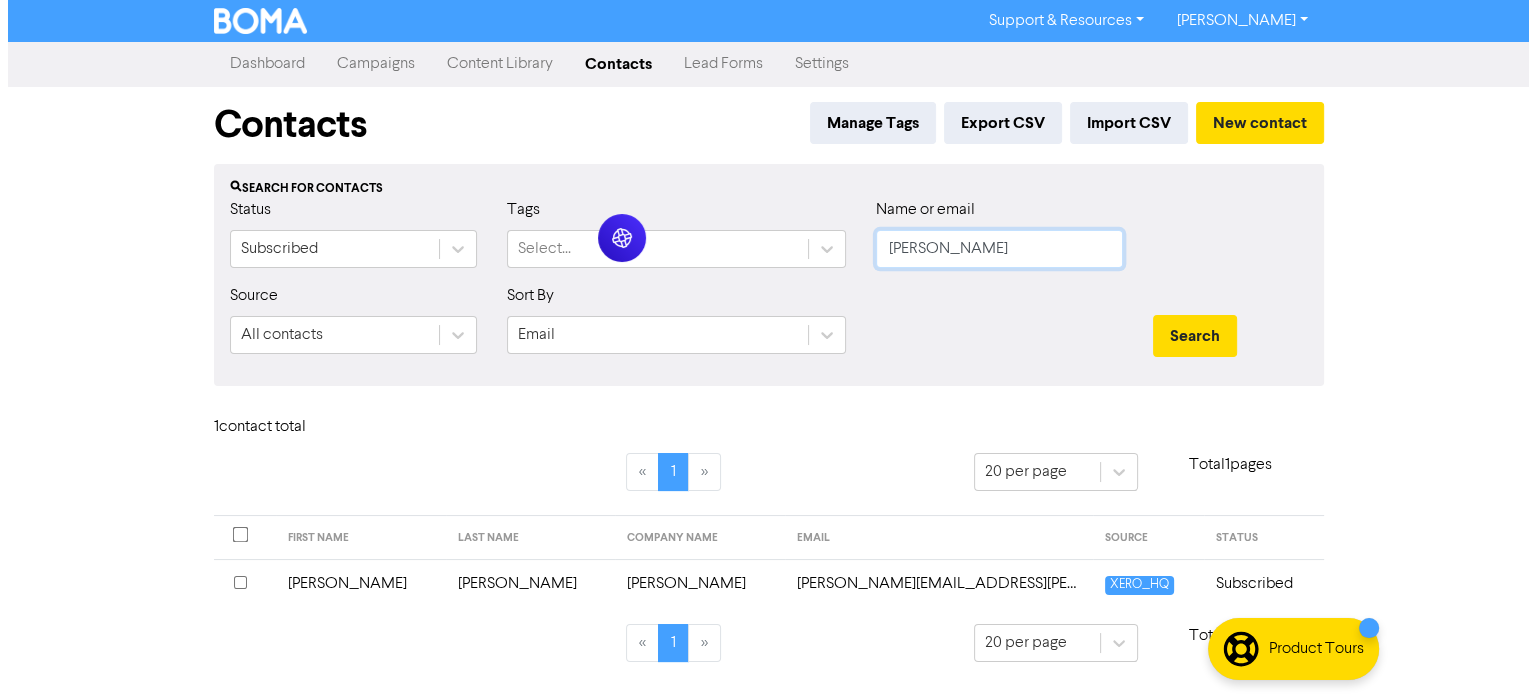 scroll, scrollTop: 0, scrollLeft: 0, axis: both 